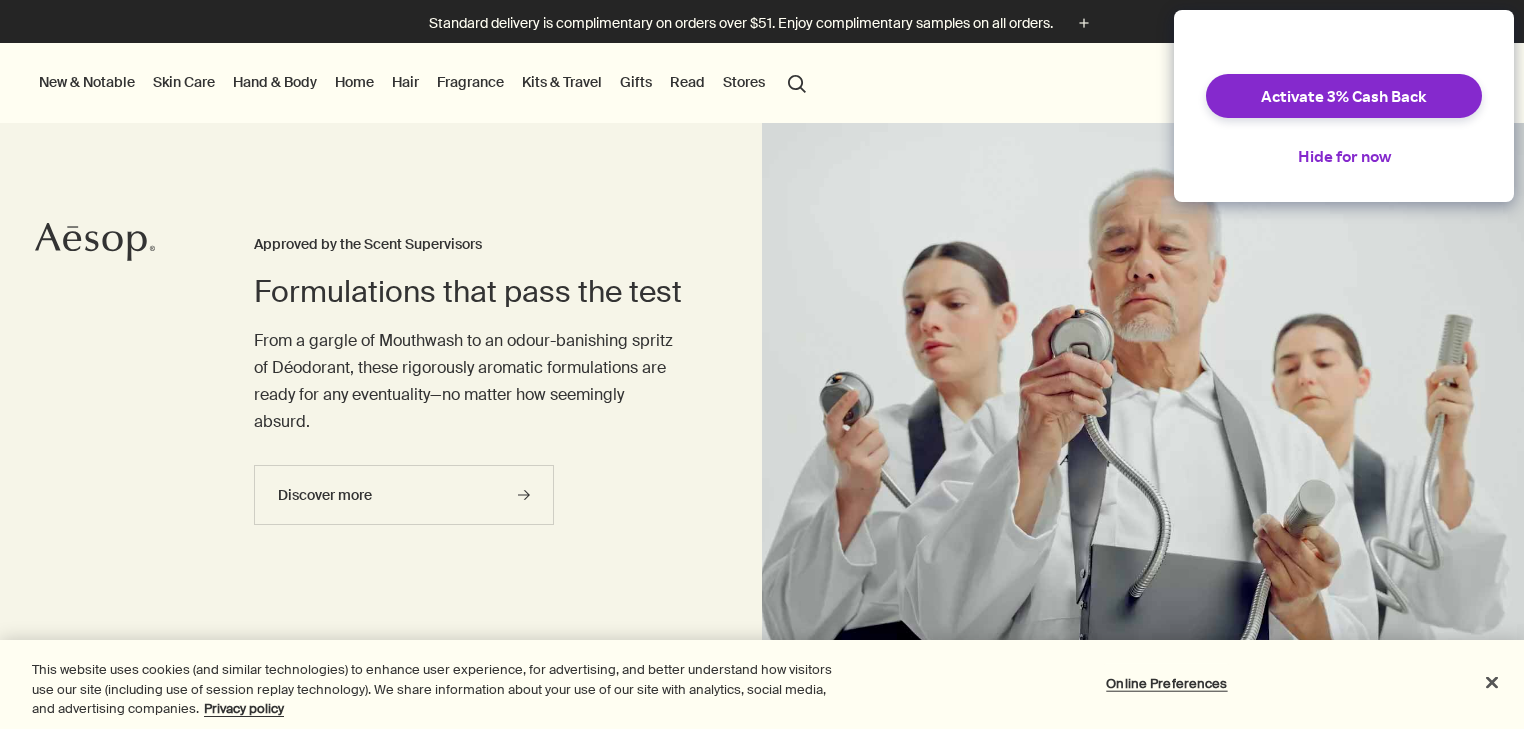 scroll, scrollTop: 0, scrollLeft: 0, axis: both 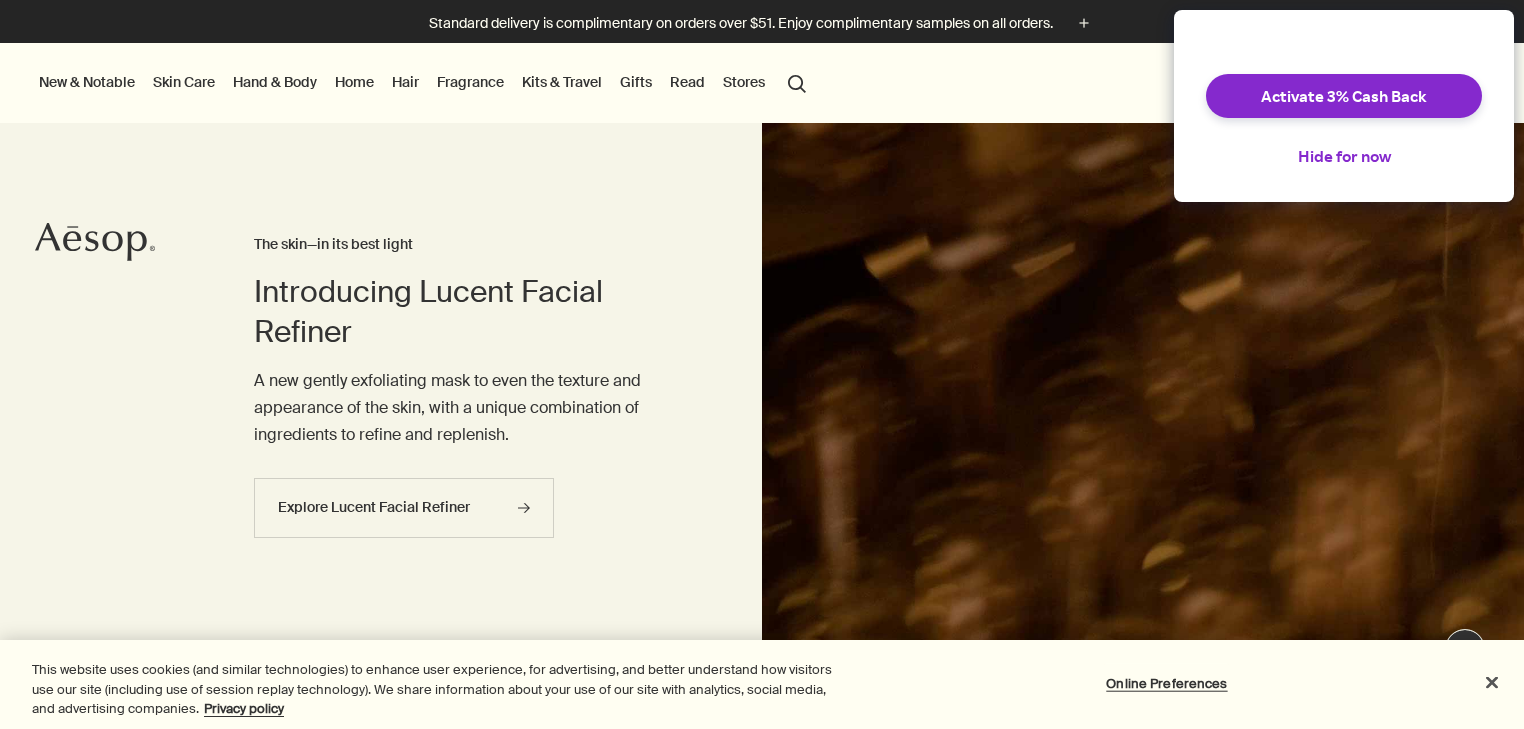 click on "Skin Care" at bounding box center (184, 82) 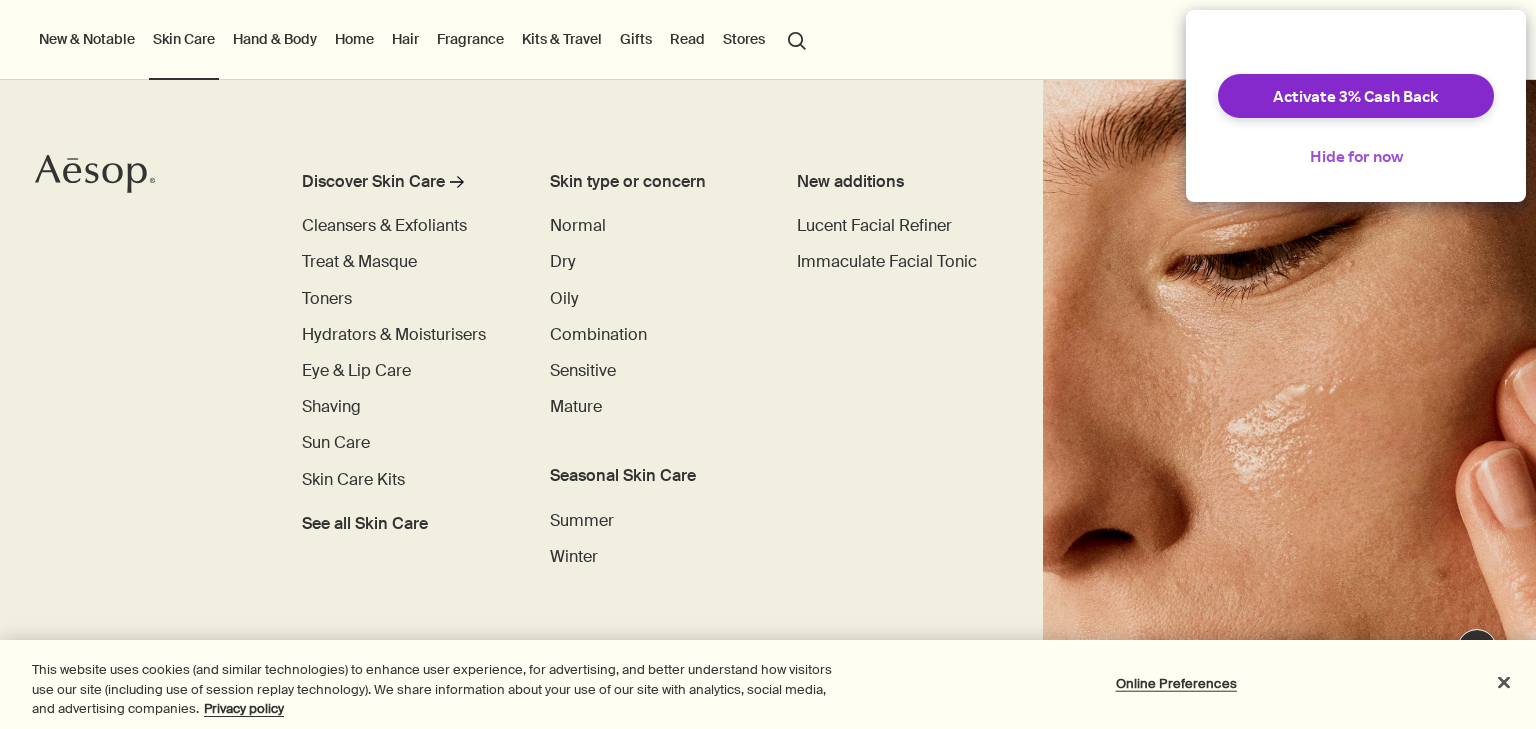 click on "Hide for now" at bounding box center (1356, 156) 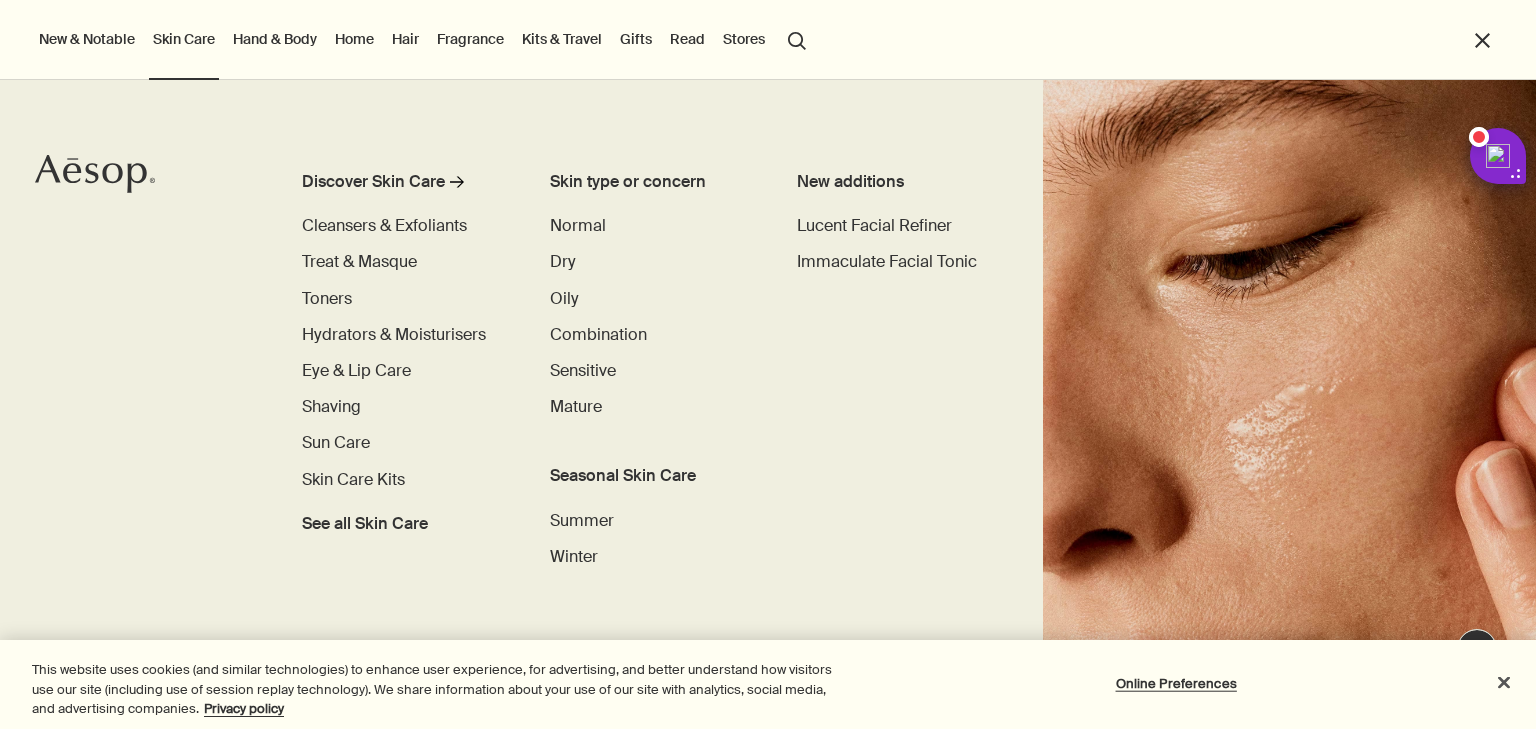click on "search Search" at bounding box center [797, 39] 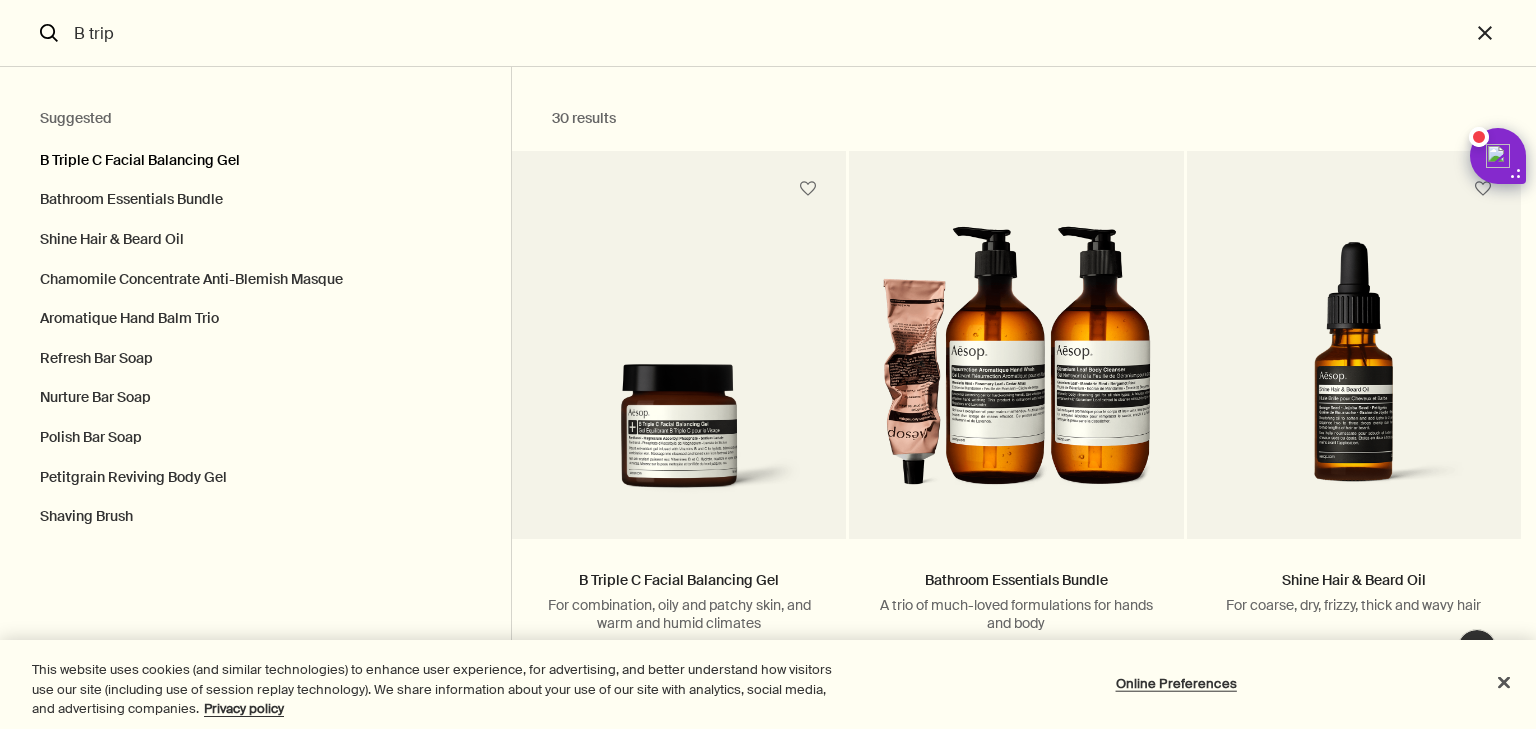 click on "B Triple C Facial Balancing Gel" at bounding box center [255, 156] 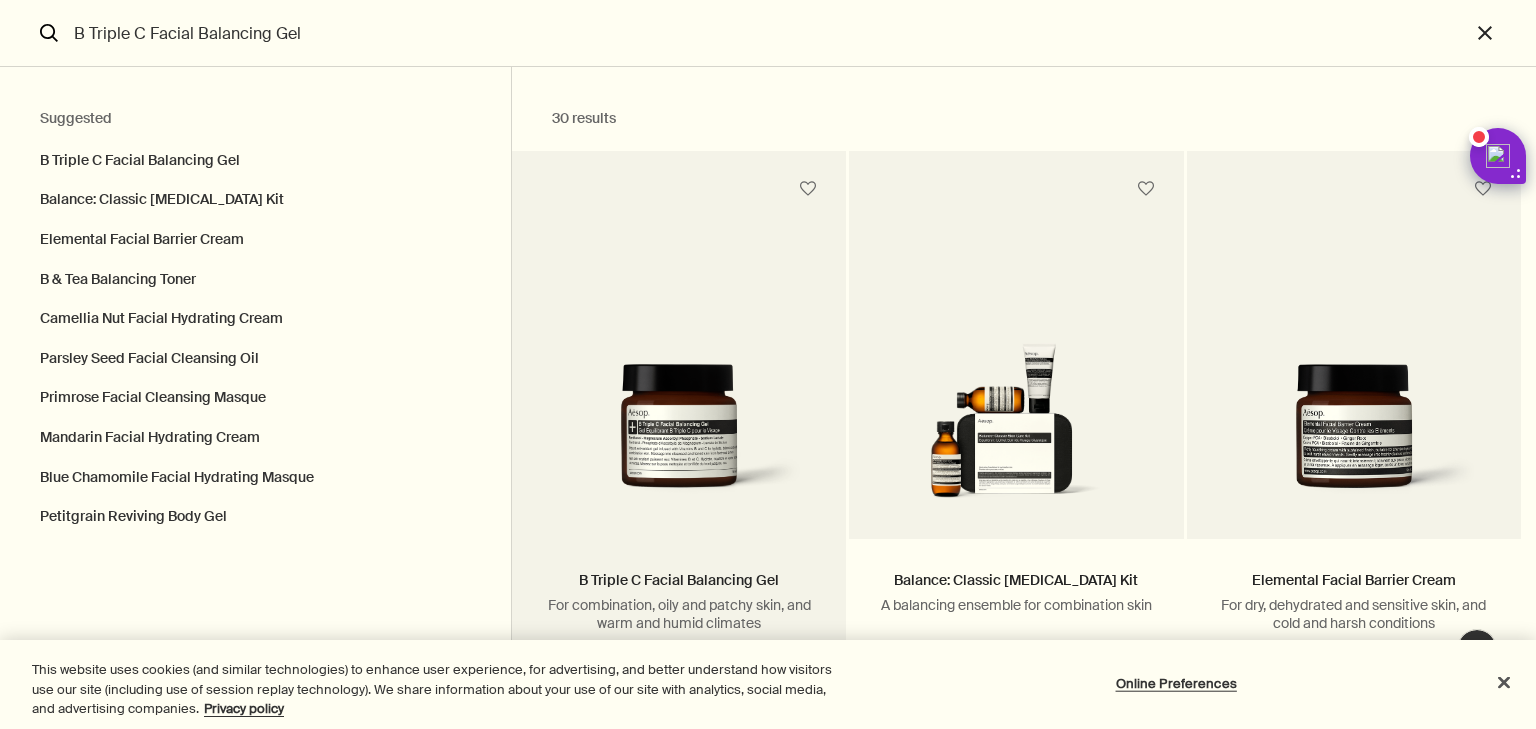 scroll, scrollTop: 320, scrollLeft: 0, axis: vertical 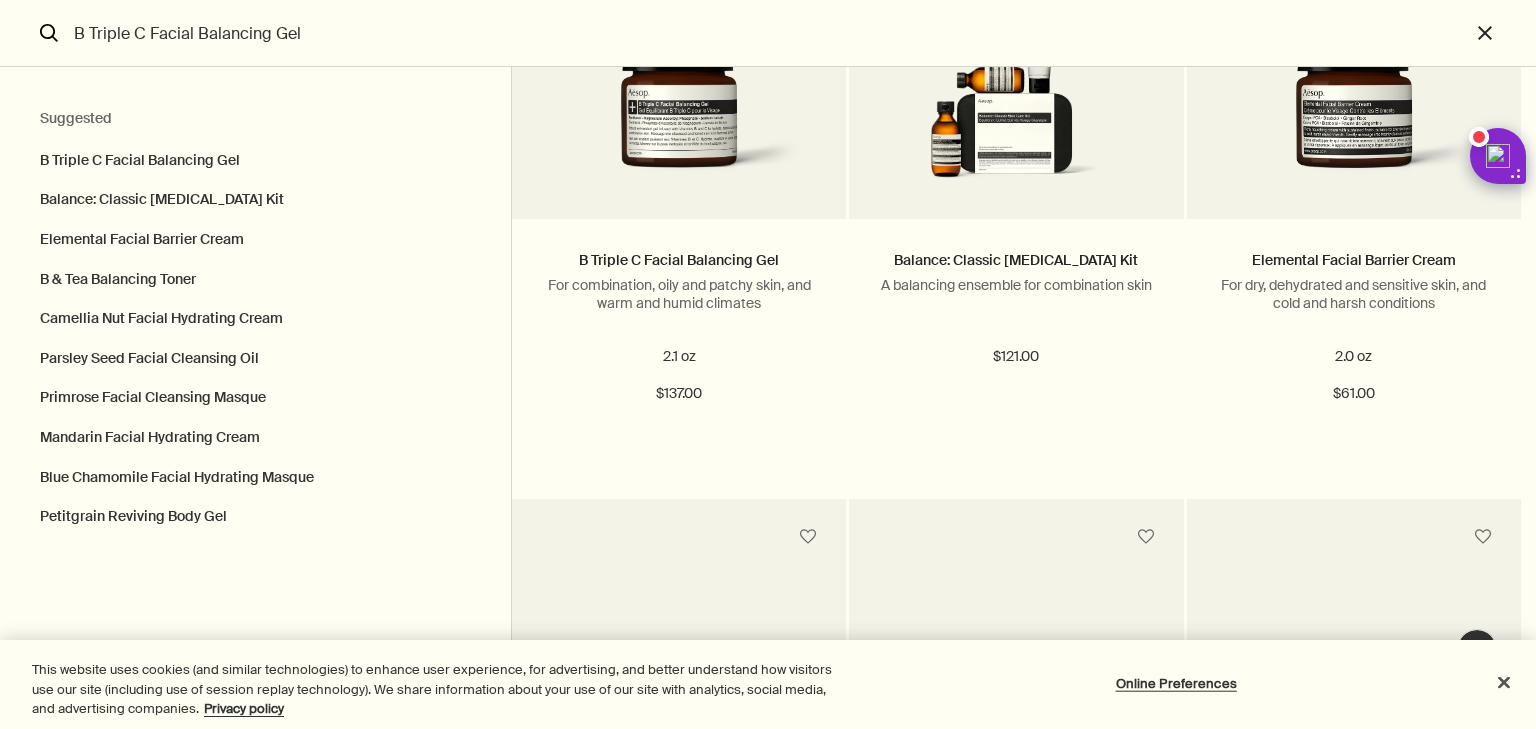 drag, startPoint x: 319, startPoint y: 33, endPoint x: 0, endPoint y: 3, distance: 320.40756 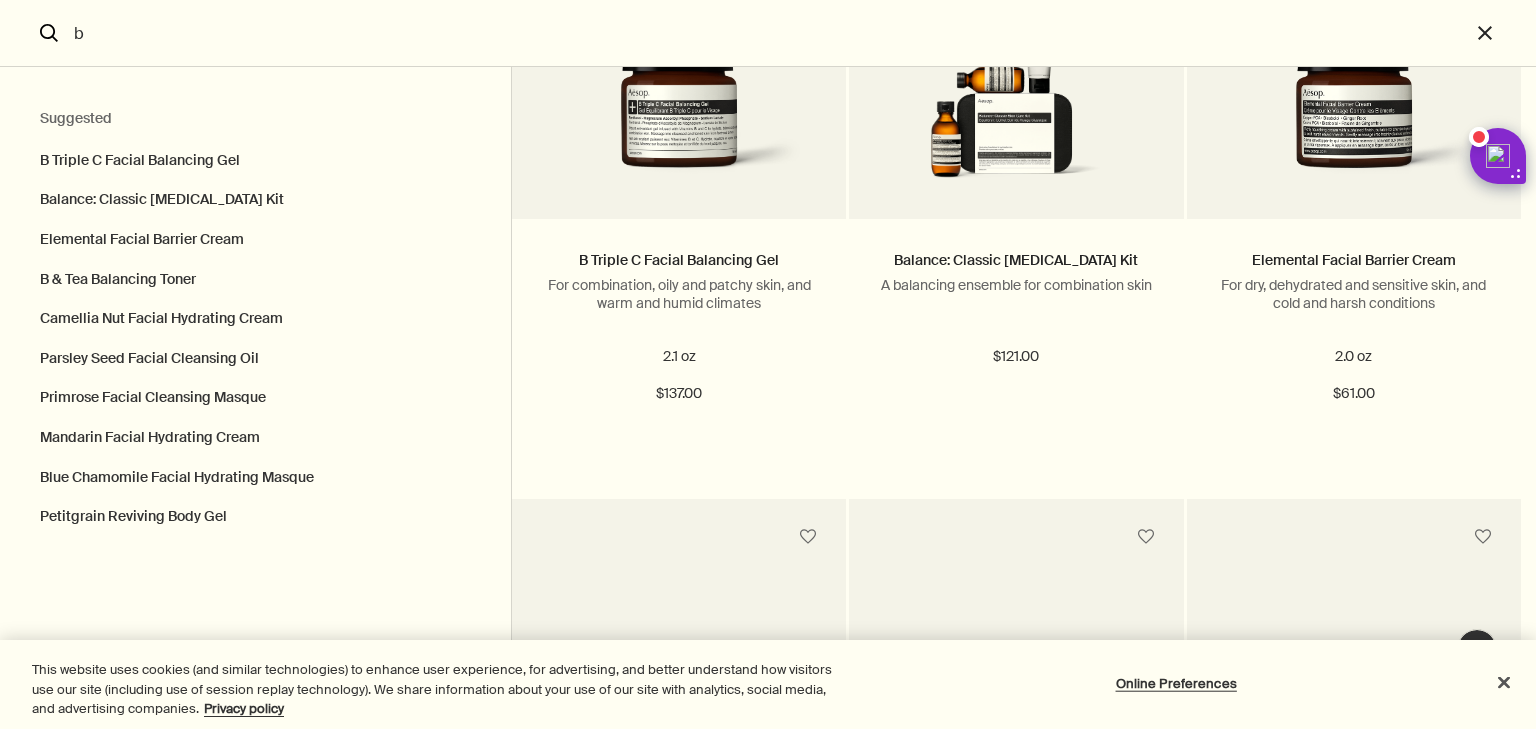 scroll, scrollTop: 0, scrollLeft: 0, axis: both 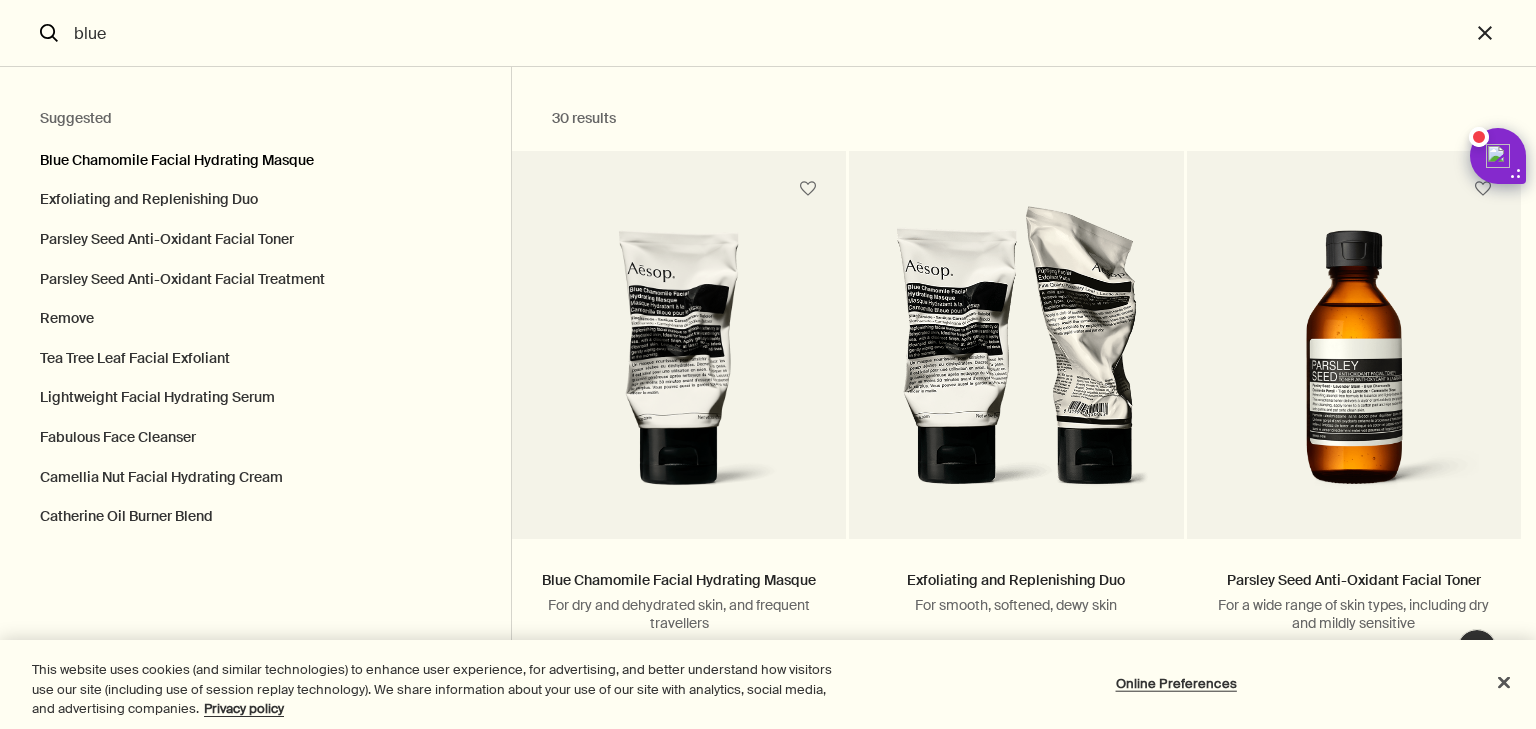 click on "Blue Chamomile Facial Hydrating Masque" at bounding box center (255, 156) 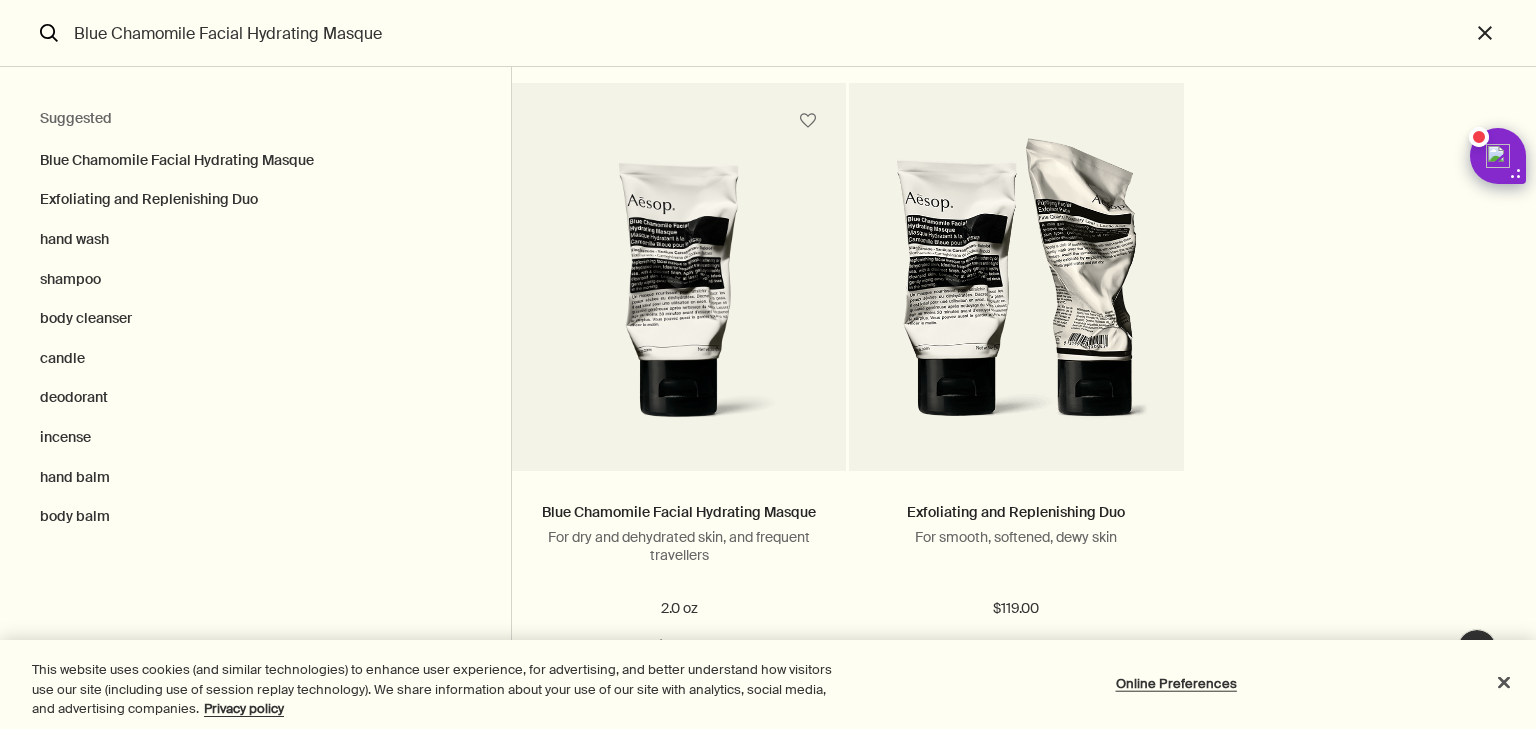 scroll, scrollTop: 128, scrollLeft: 0, axis: vertical 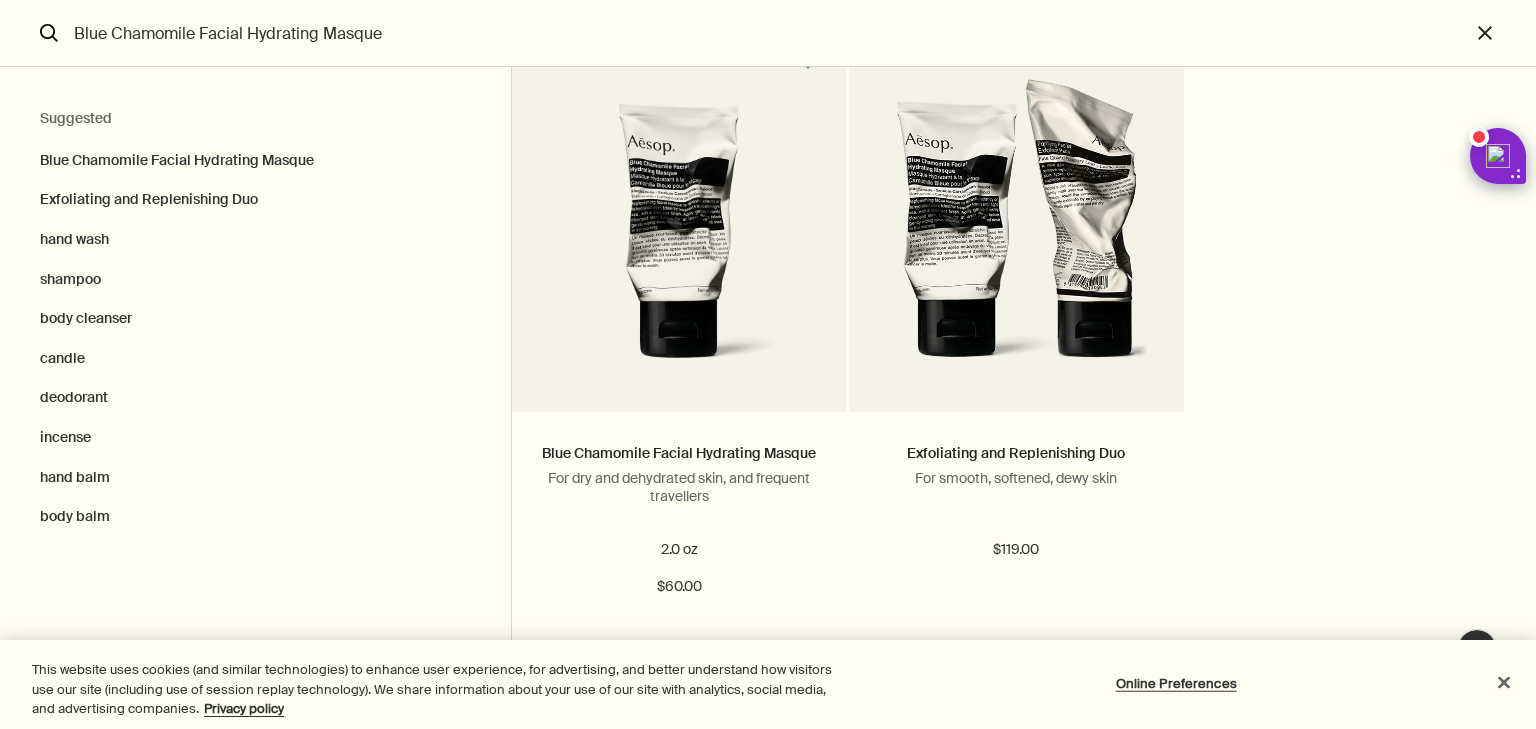 click at bounding box center (1504, 682) 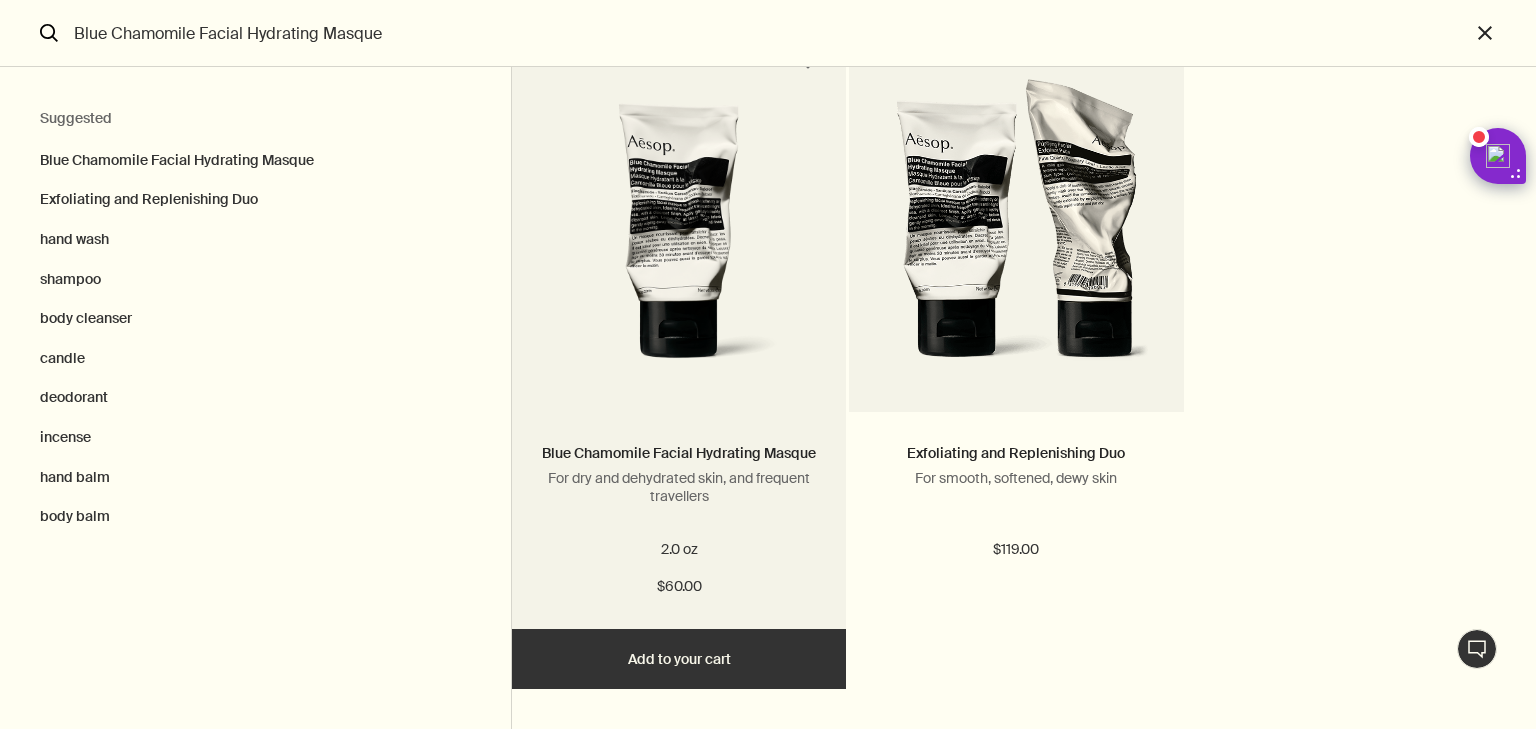 click on "Add Add to your cart" at bounding box center [679, 659] 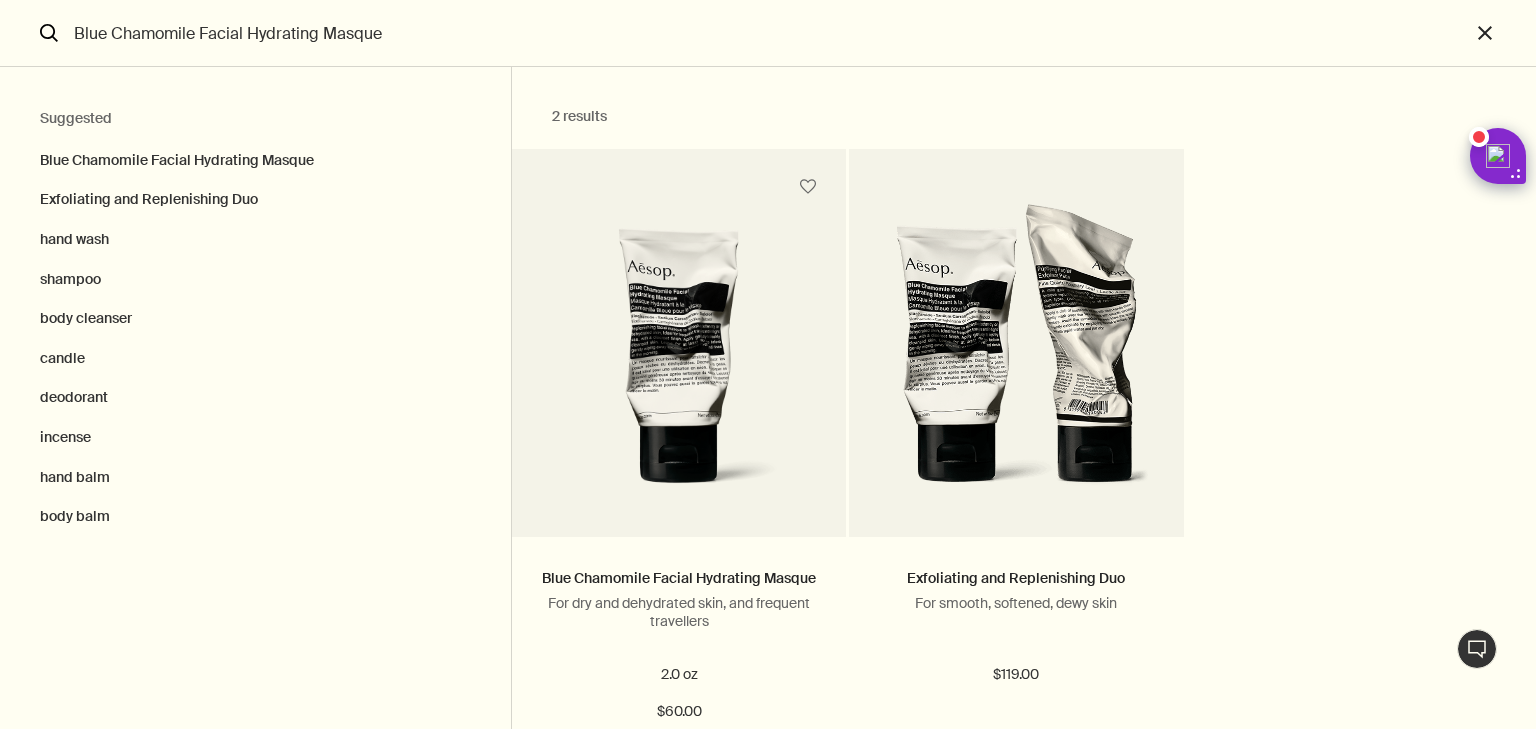 scroll, scrollTop: 0, scrollLeft: 0, axis: both 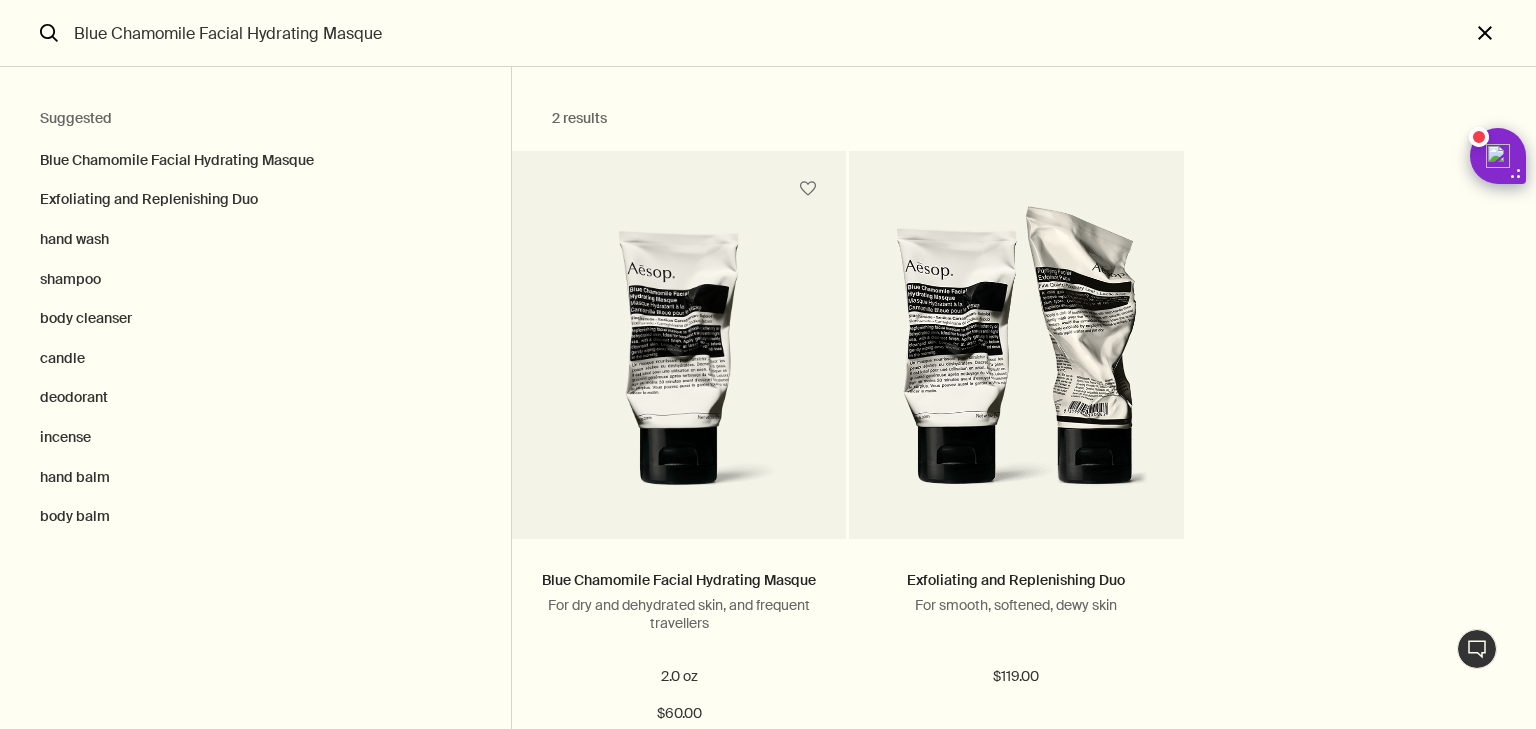 click on "close" at bounding box center [1503, 33] 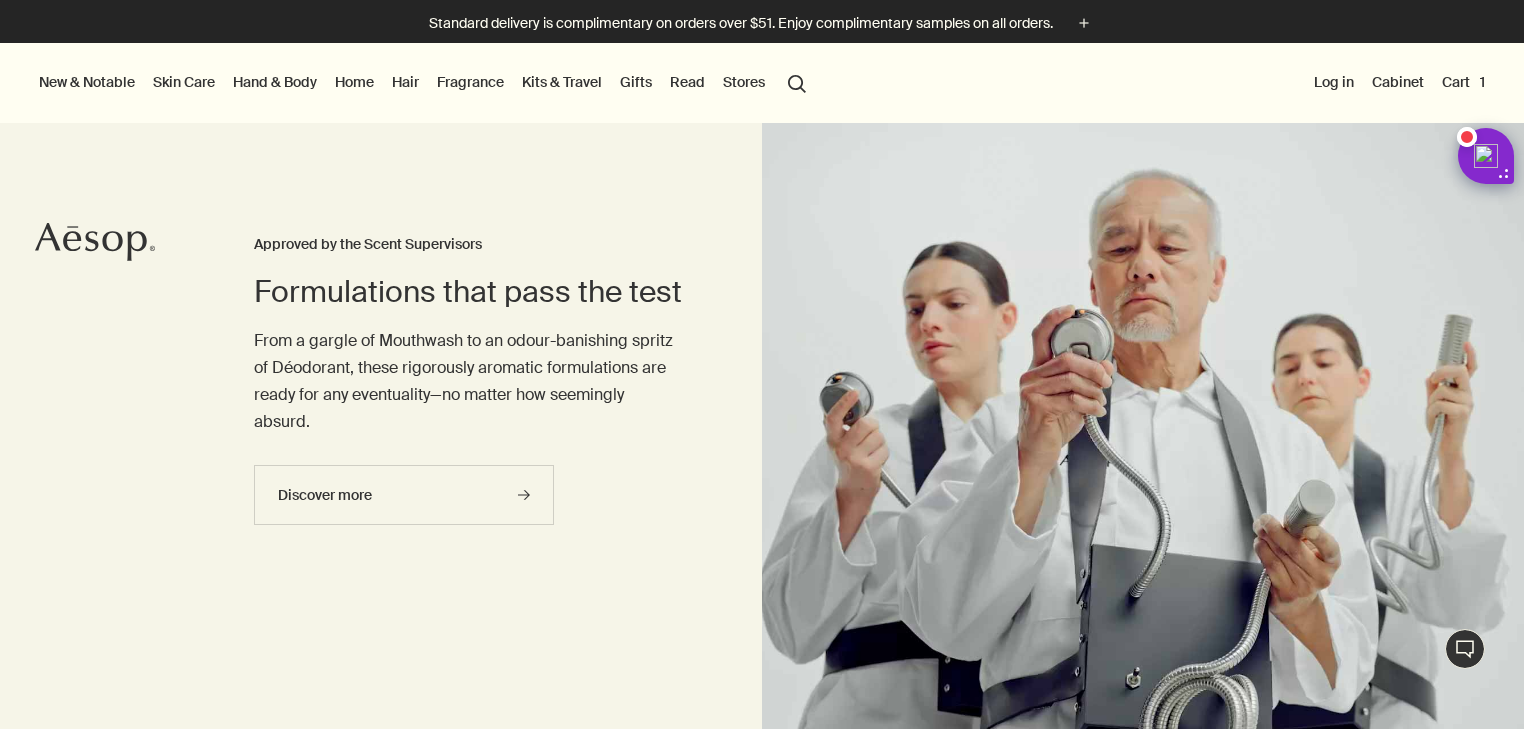 click on "Cart 1" at bounding box center (1463, 82) 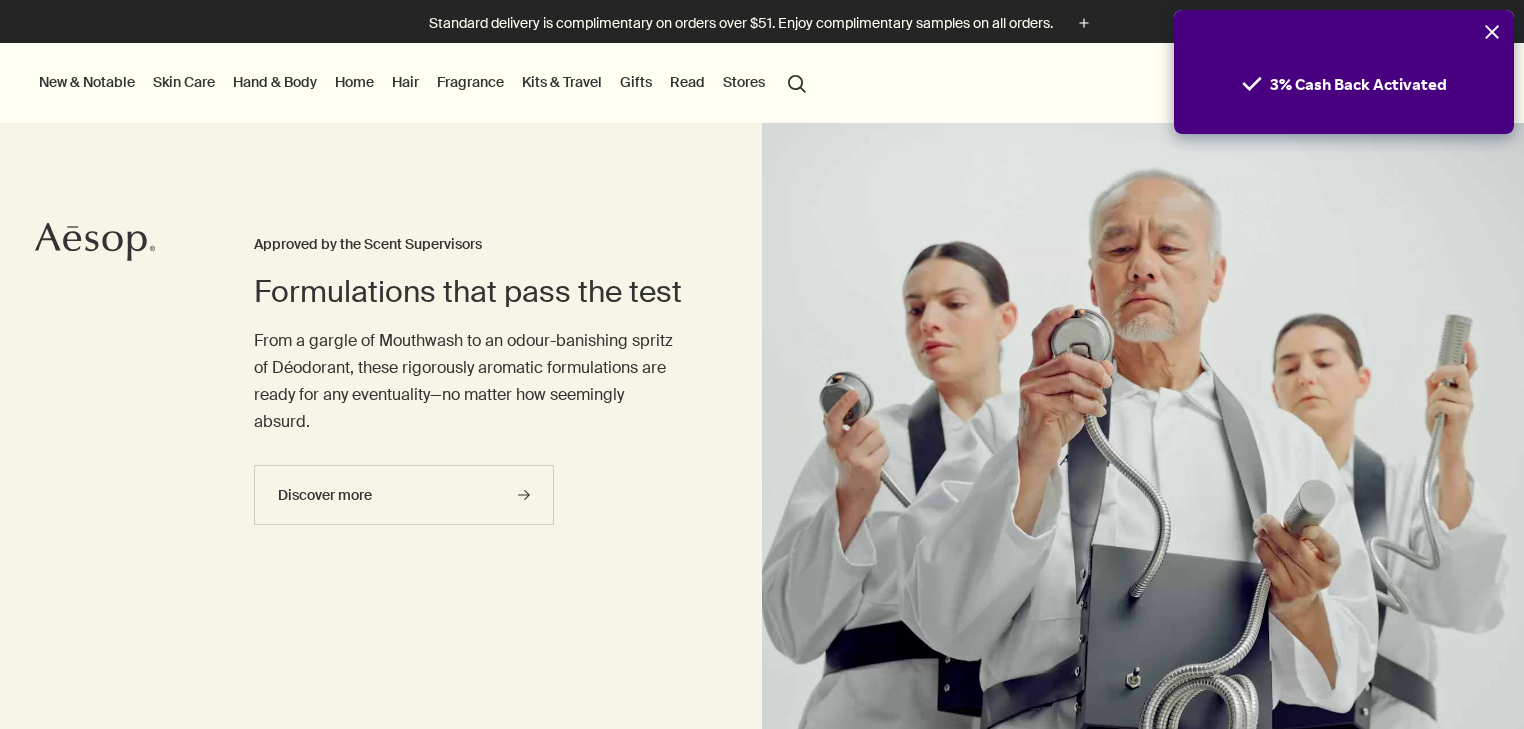 scroll, scrollTop: 0, scrollLeft: 0, axis: both 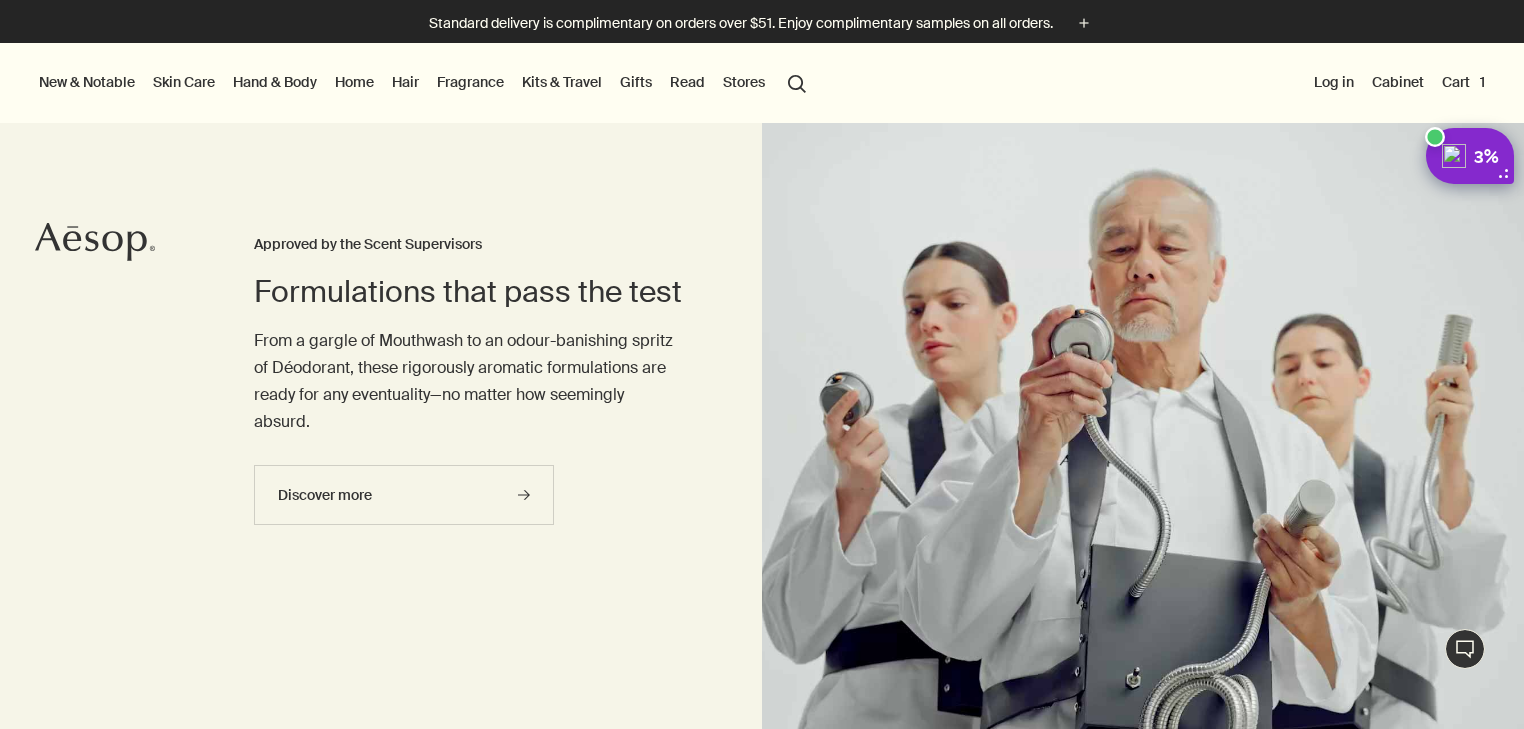 click on "Cart 1" at bounding box center (1463, 82) 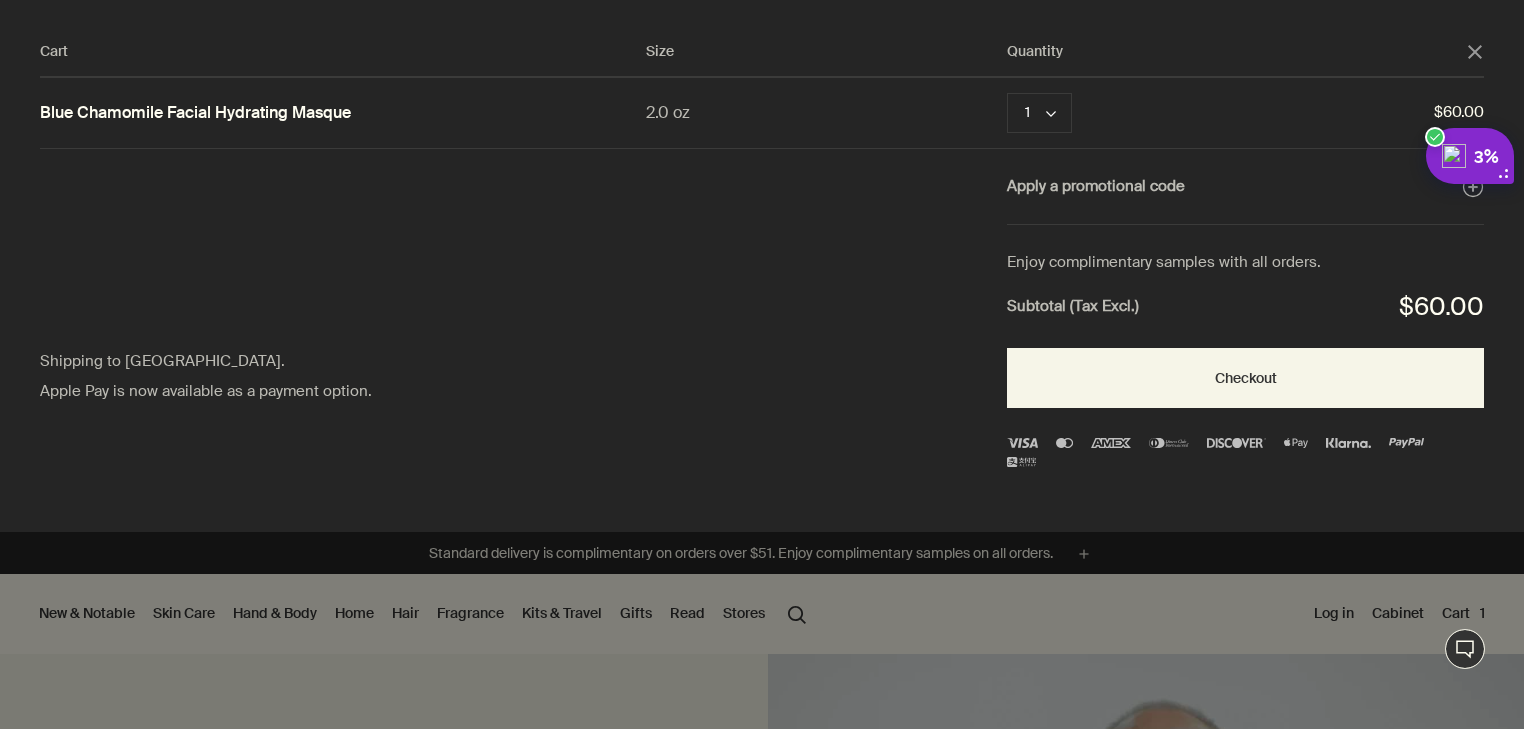 click on "Cart Size Quantity close Blue Chamomile Facial Hydrating Masque  2.0 oz 1 chevron Remove $60.00 Apply a promotional code plusAndCloseWithCircle Shipping to the United States. Apple Pay is now available as a payment option. Enjoy complimentary samples with all orders. Subtotal (Tax Excl.) $60.00 Checkout" at bounding box center (762, 266) 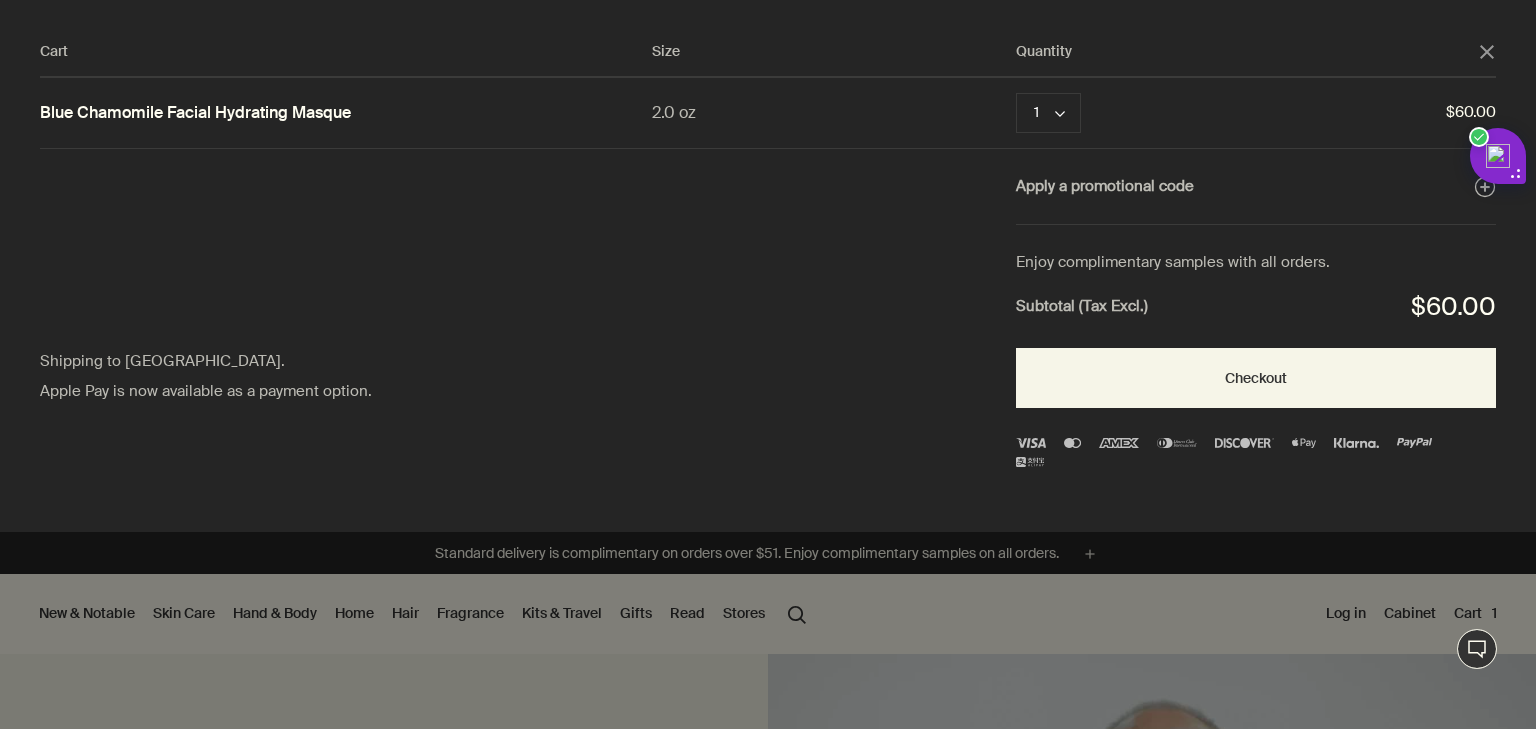 click on "close" 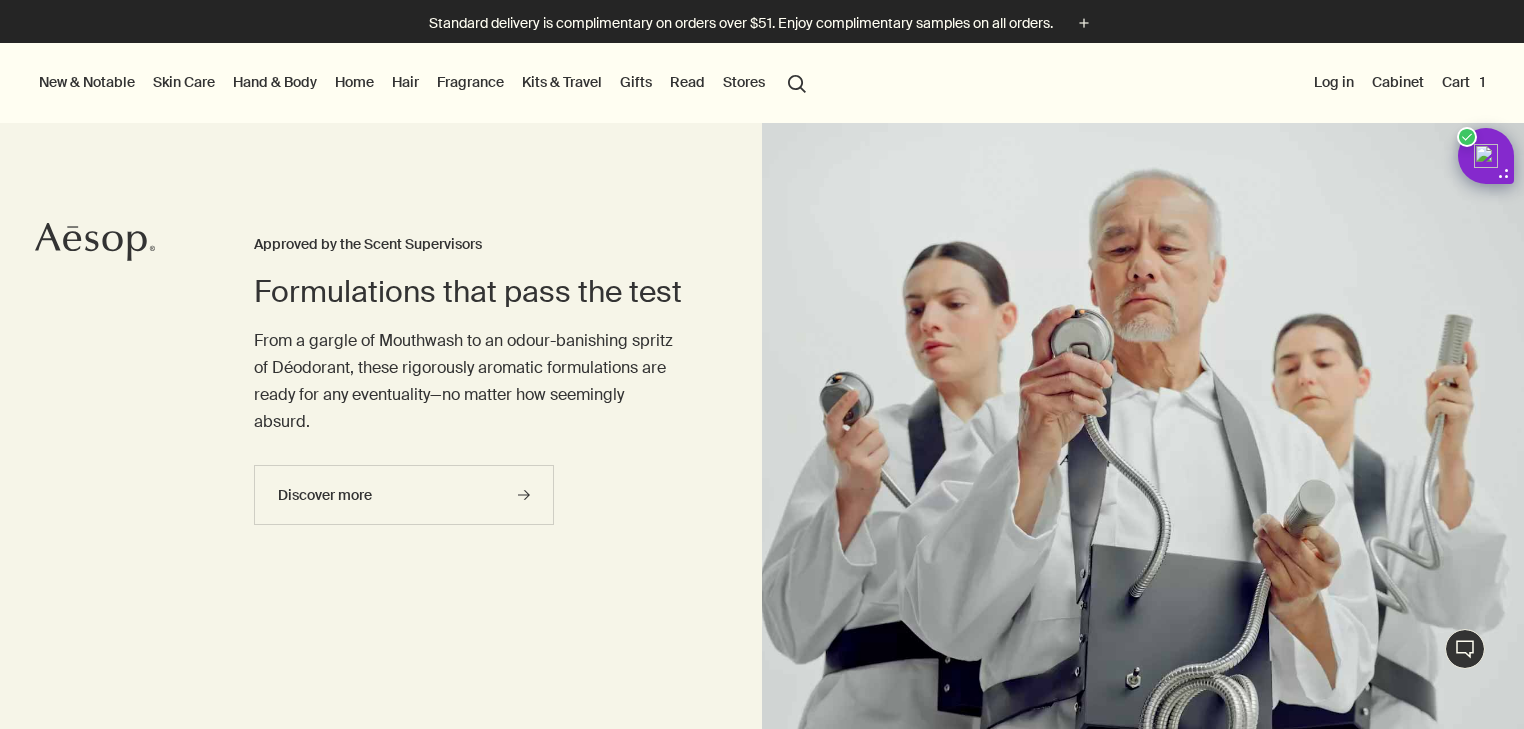 click on "Log in" at bounding box center (1334, 82) 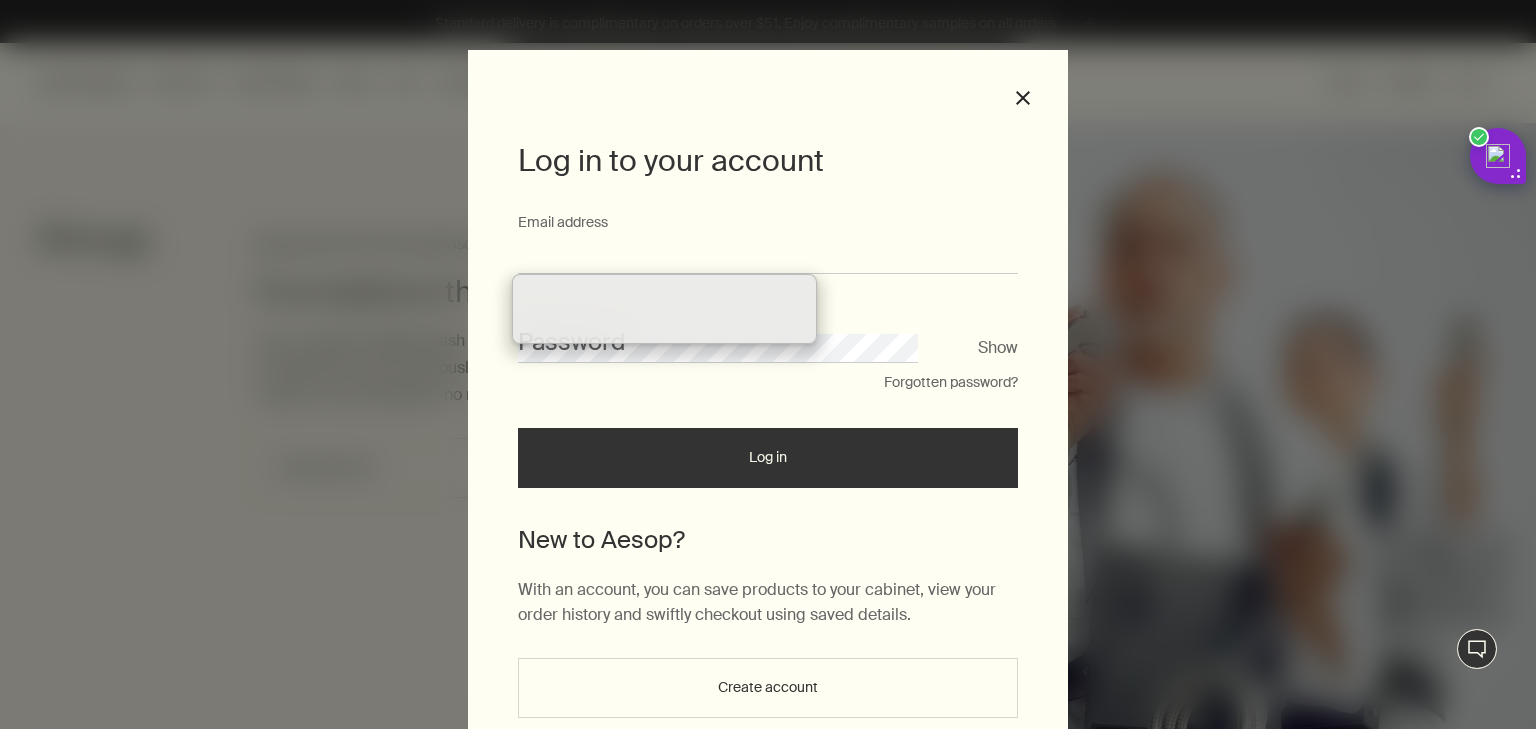 click on "Email address" at bounding box center [768, 255] 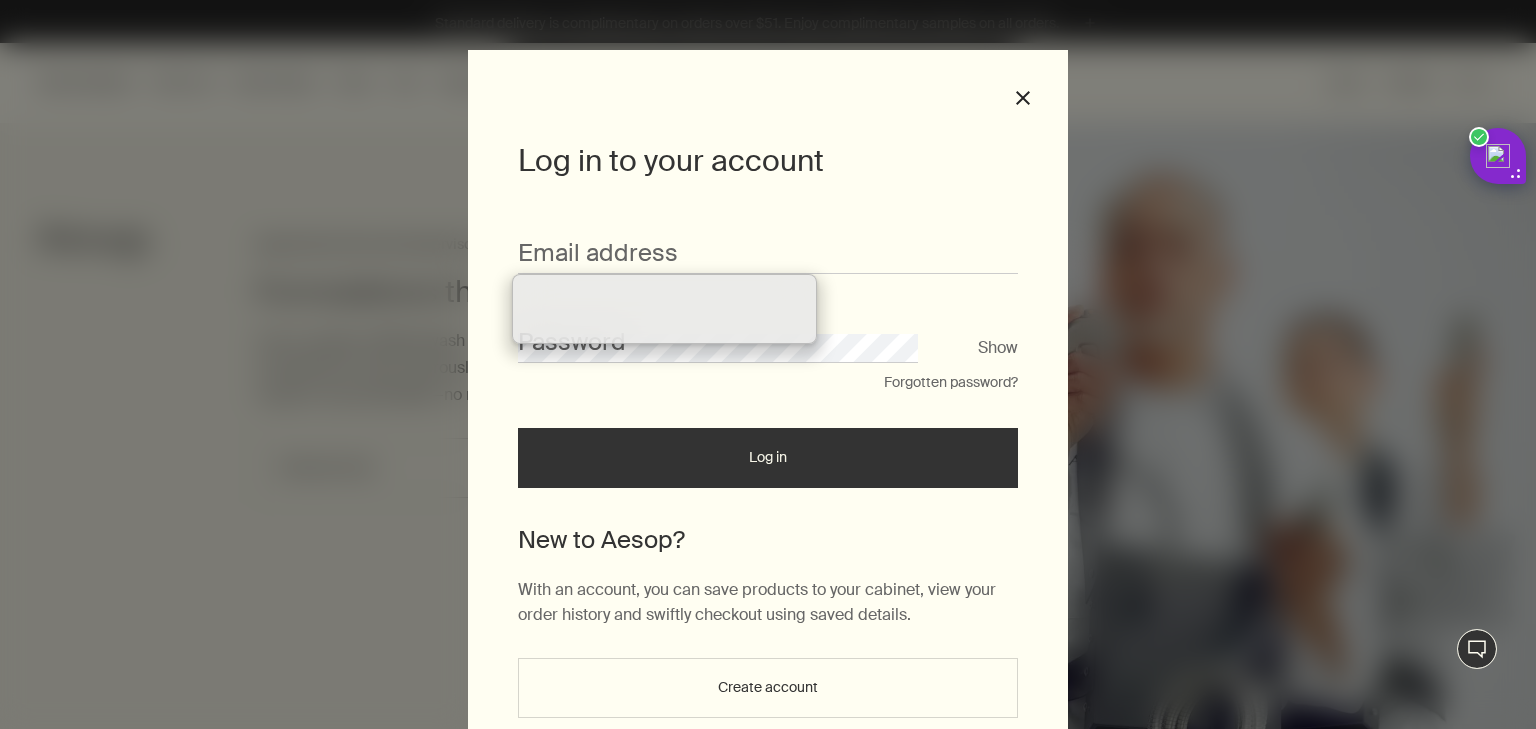 click on "Create account" at bounding box center (768, 688) 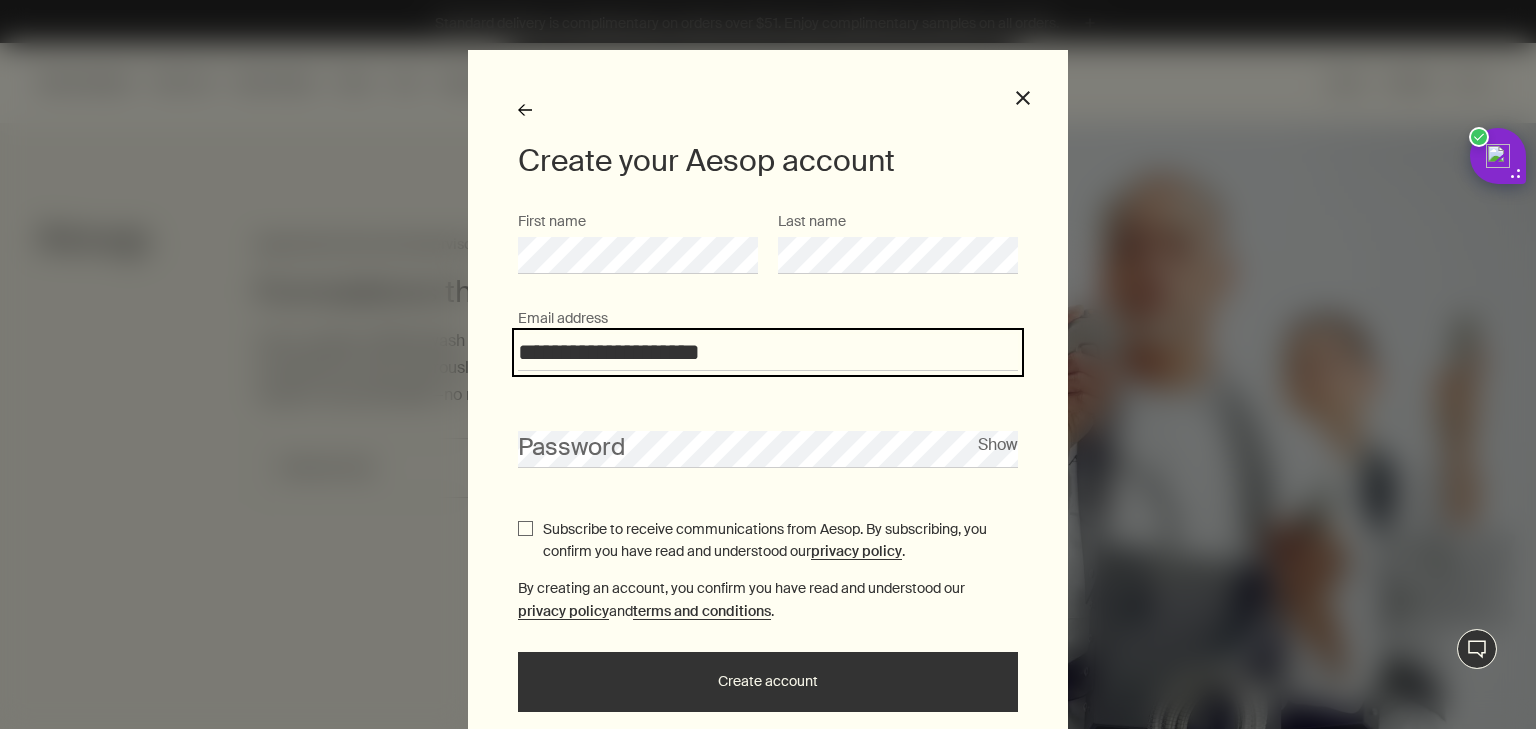 type on "**********" 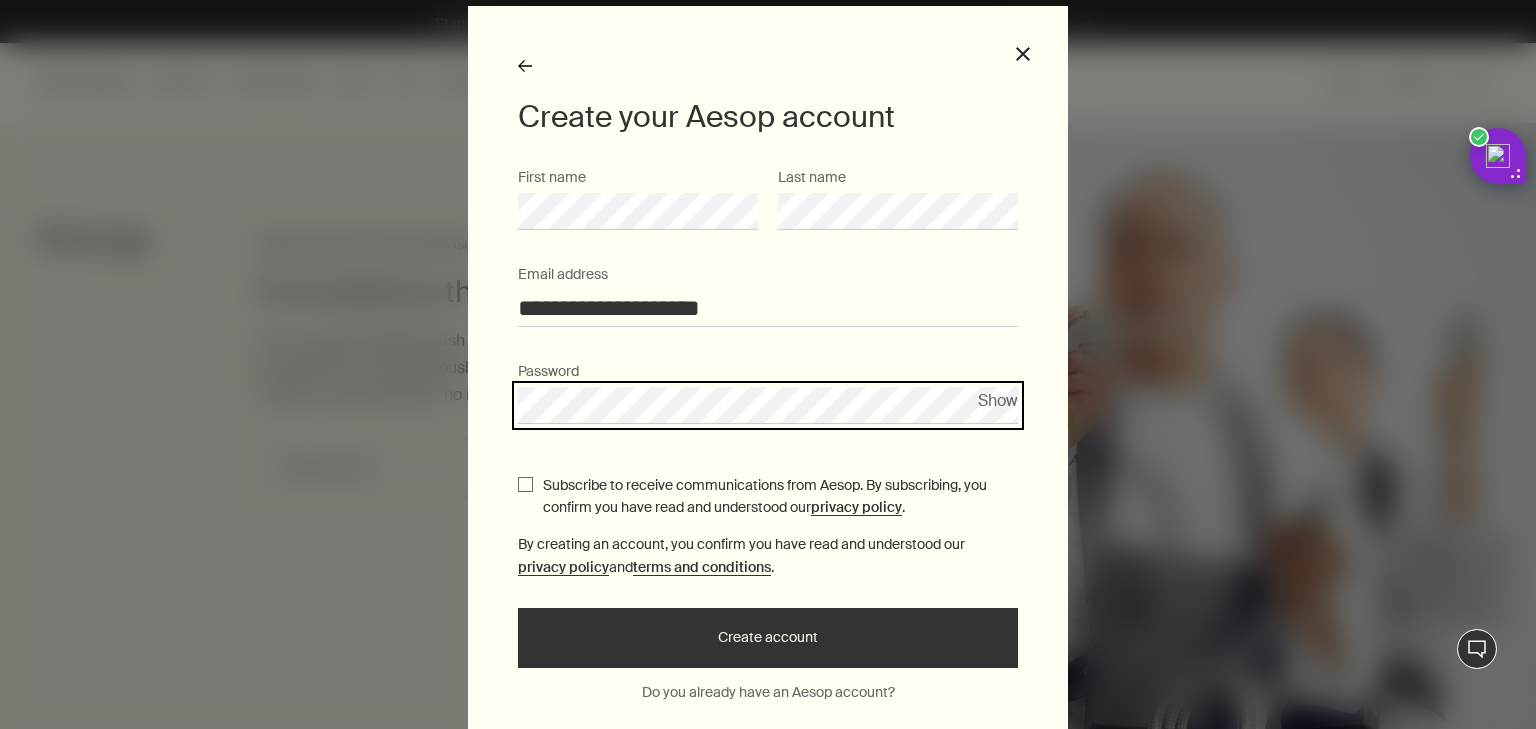 scroll, scrollTop: 117, scrollLeft: 0, axis: vertical 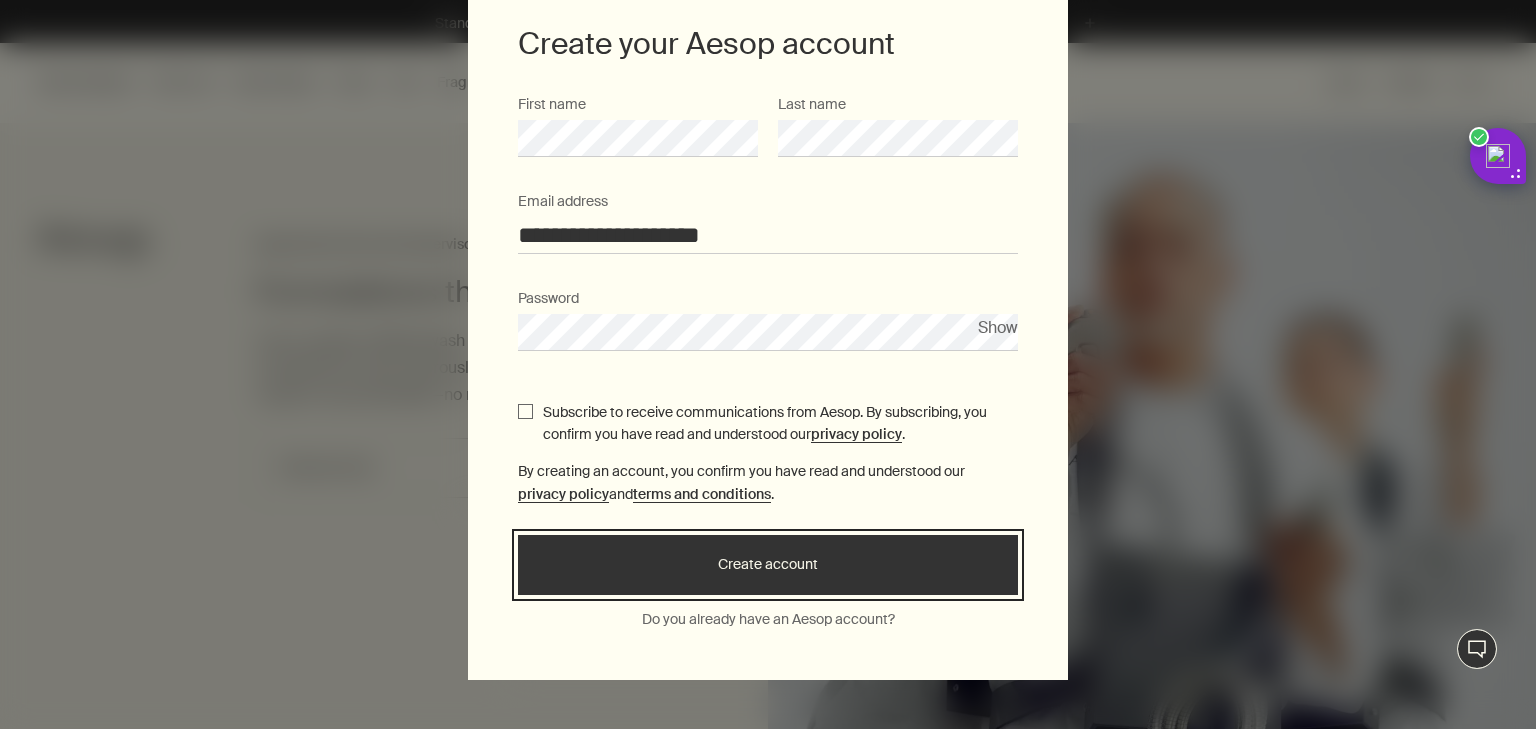click on "Create account" at bounding box center (768, 565) 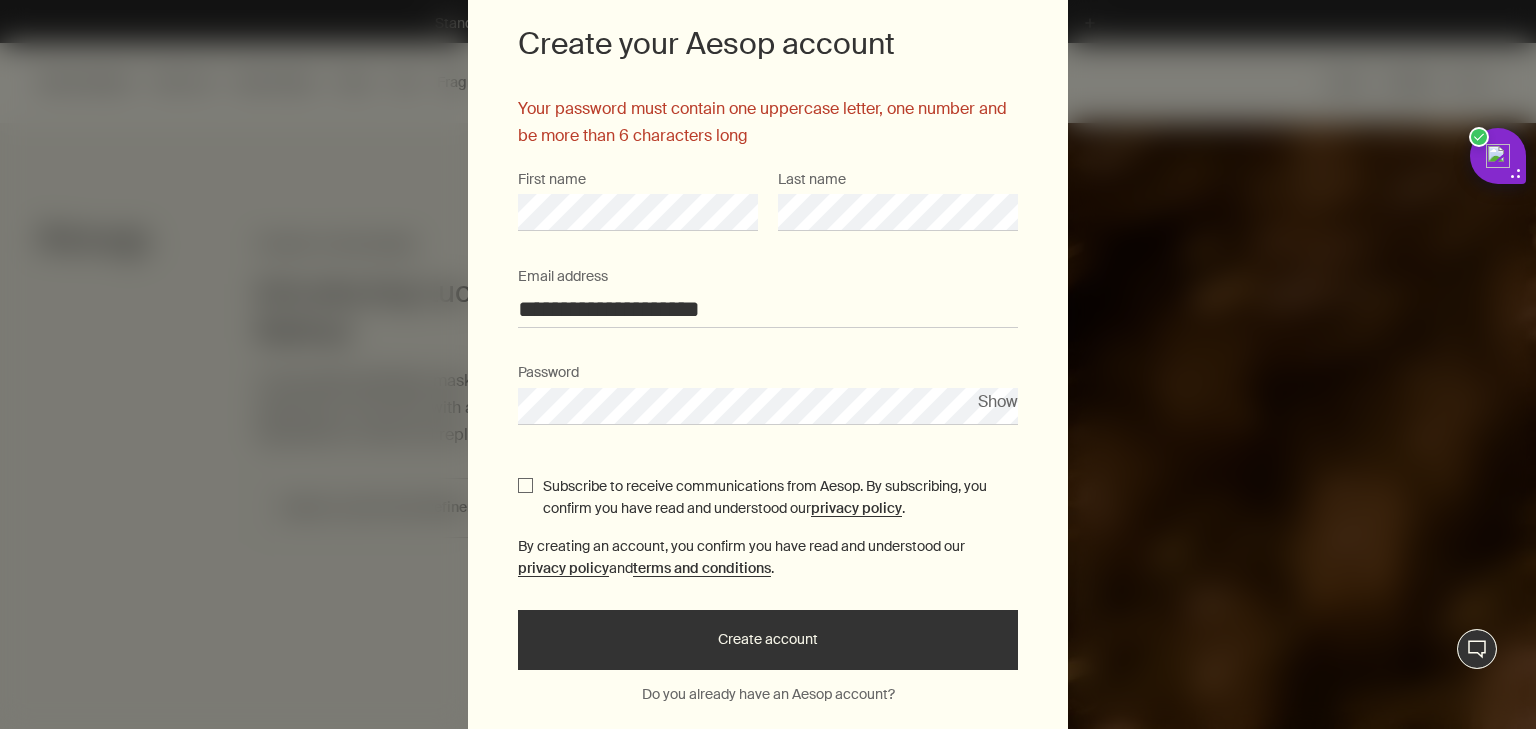 click on "**********" at bounding box center (768, 364) 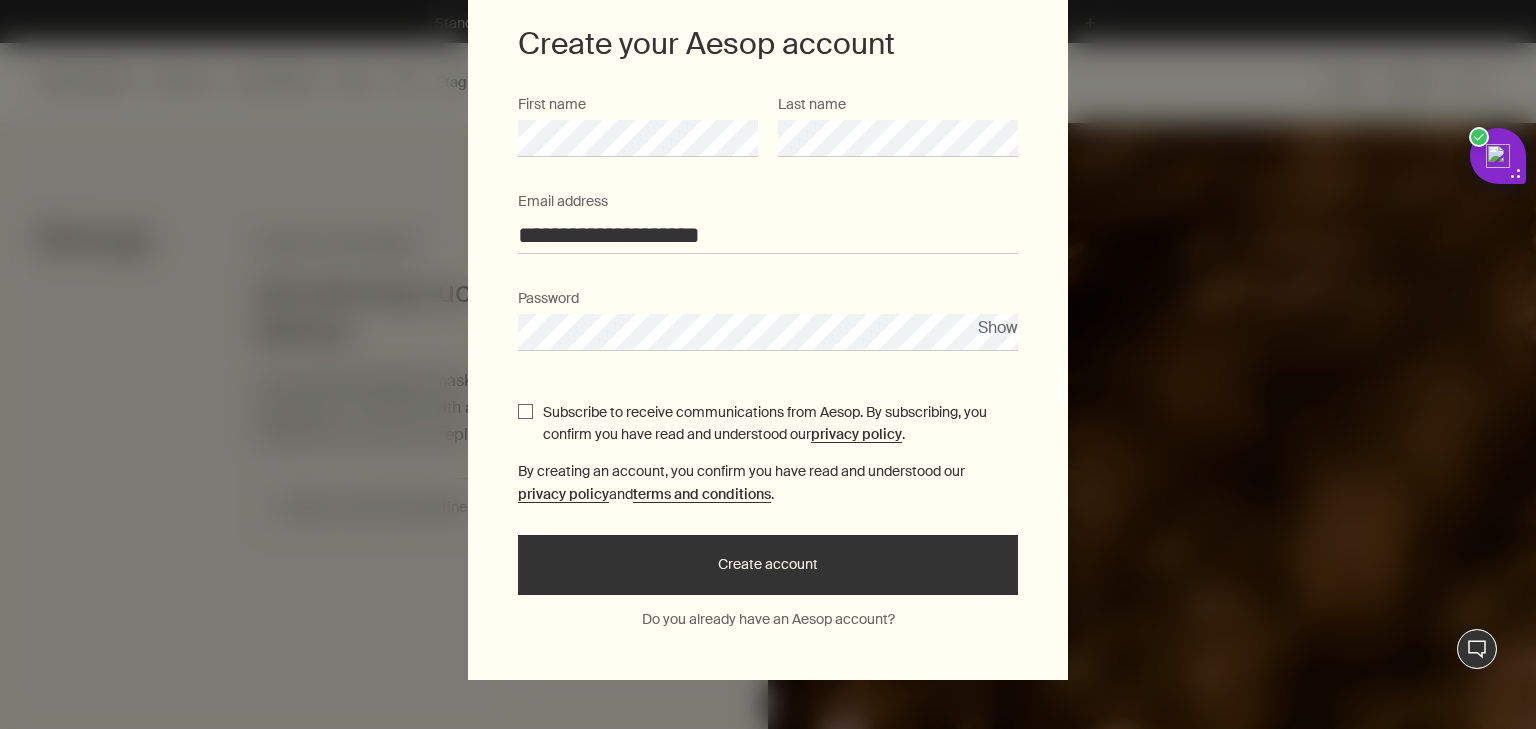 click on "Create account" at bounding box center [768, 565] 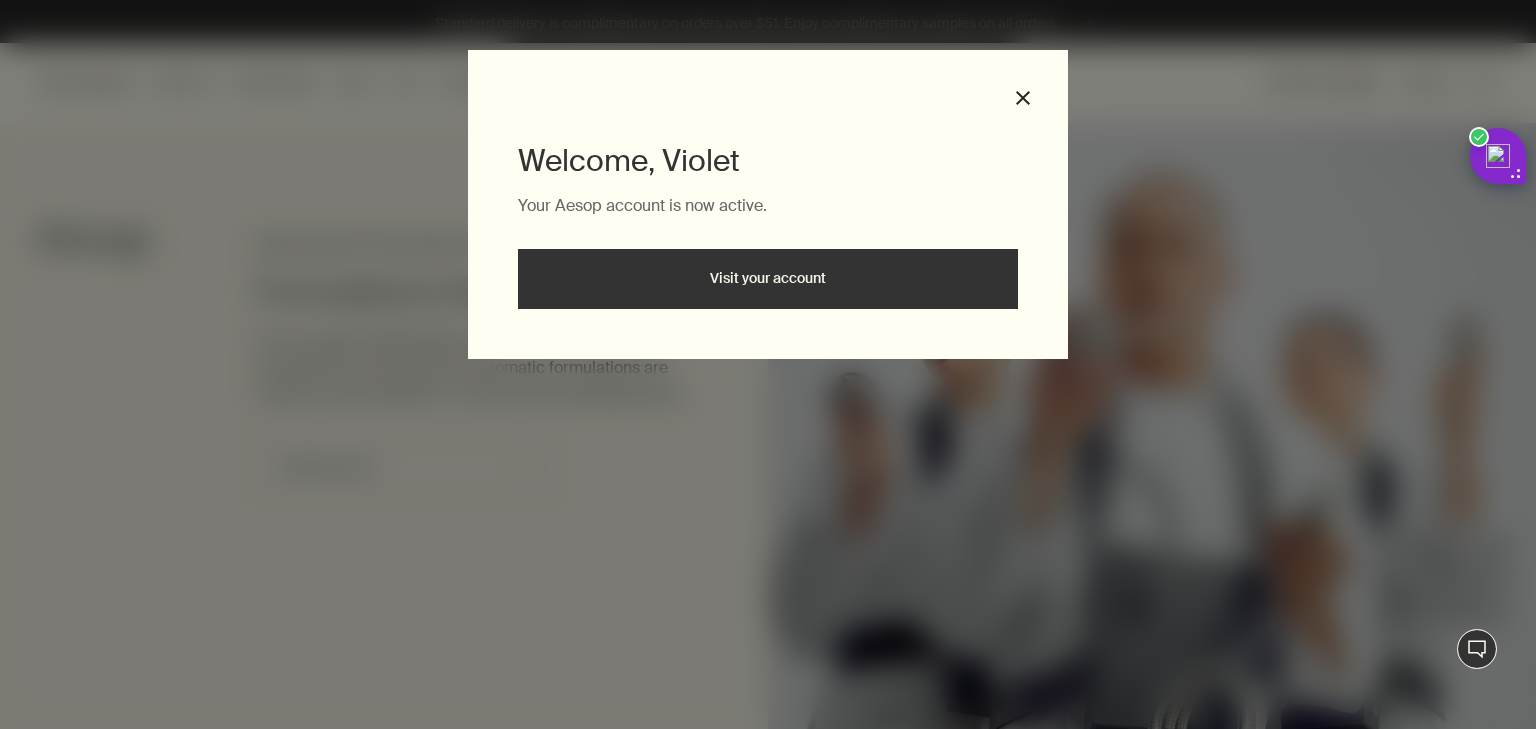 scroll, scrollTop: 0, scrollLeft: 0, axis: both 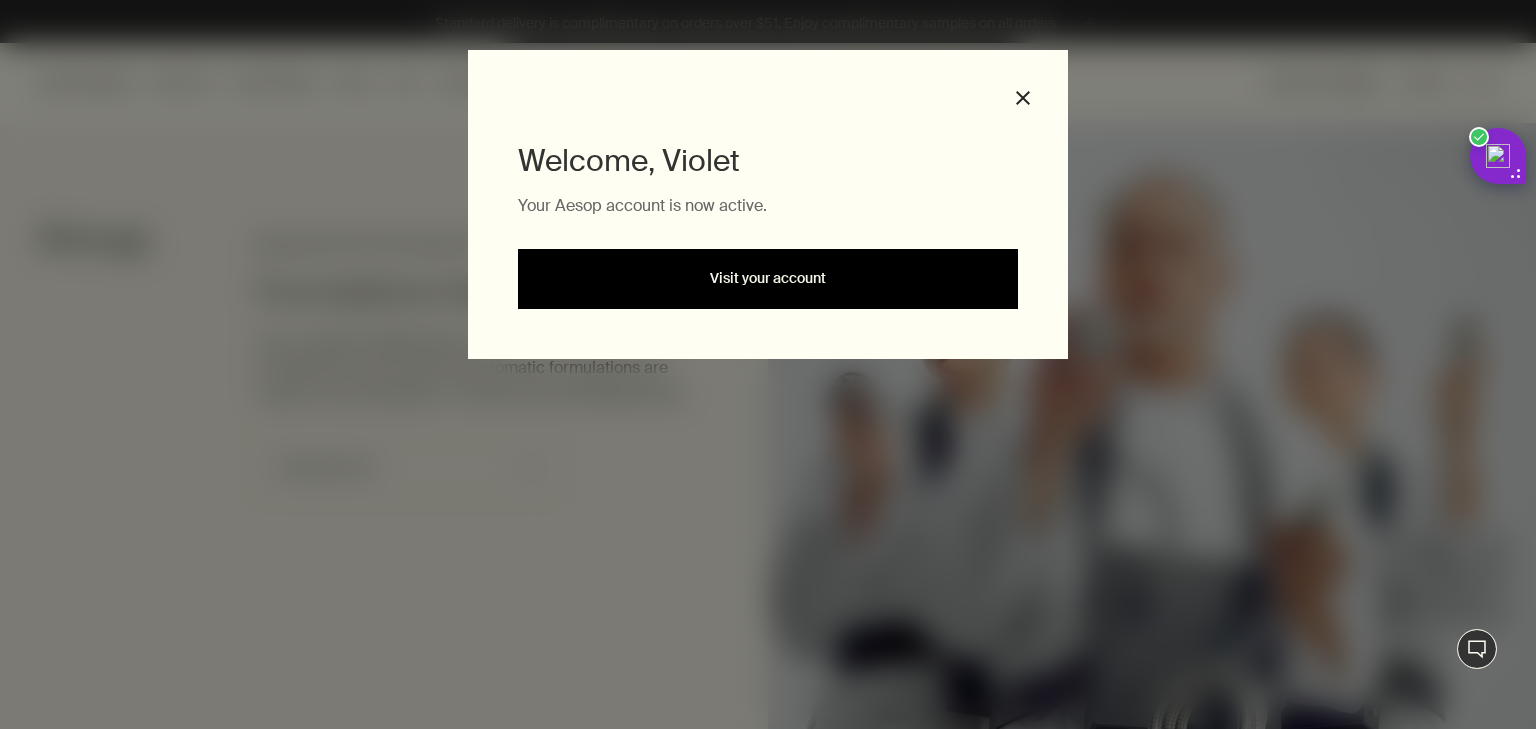 click on "Visit your account" at bounding box center [768, 279] 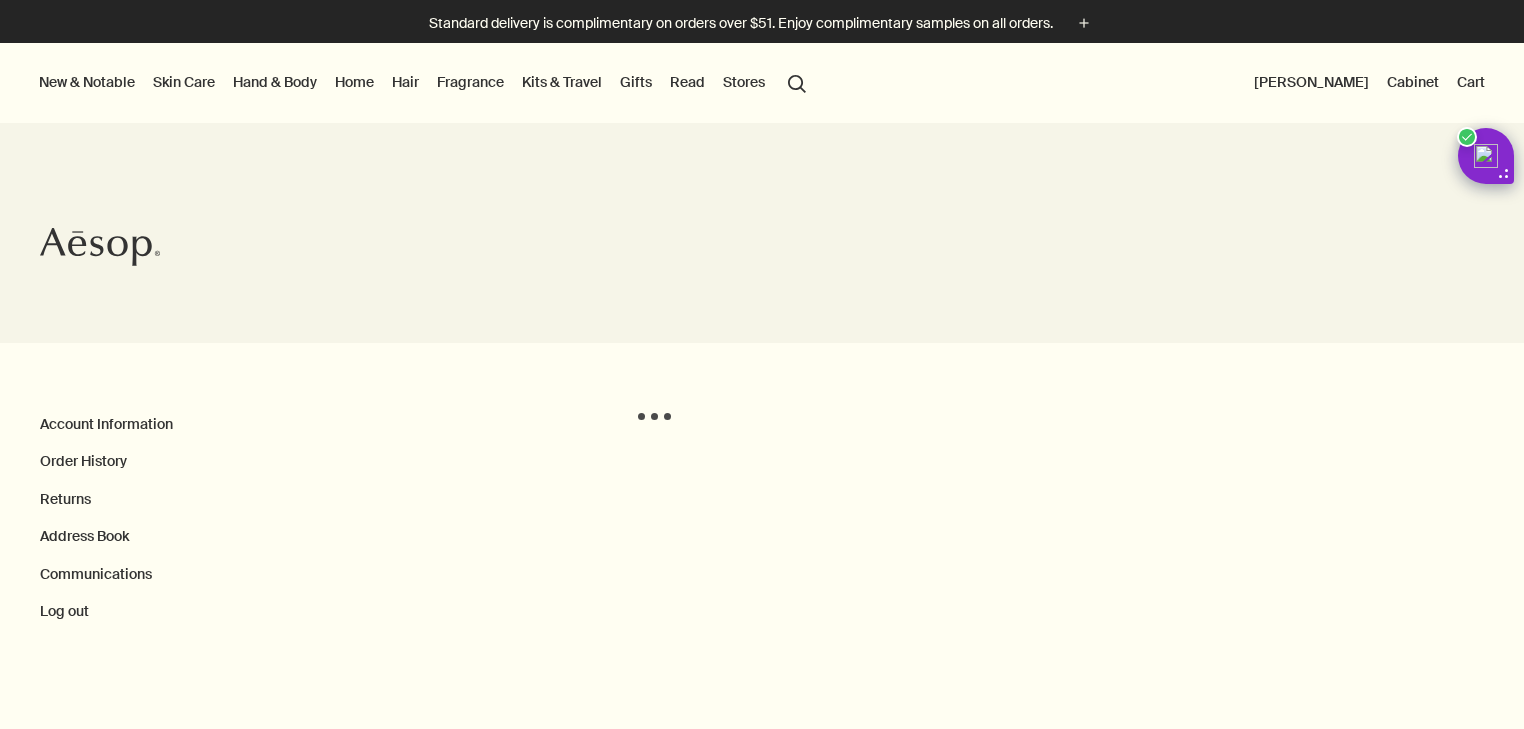 scroll, scrollTop: 0, scrollLeft: 0, axis: both 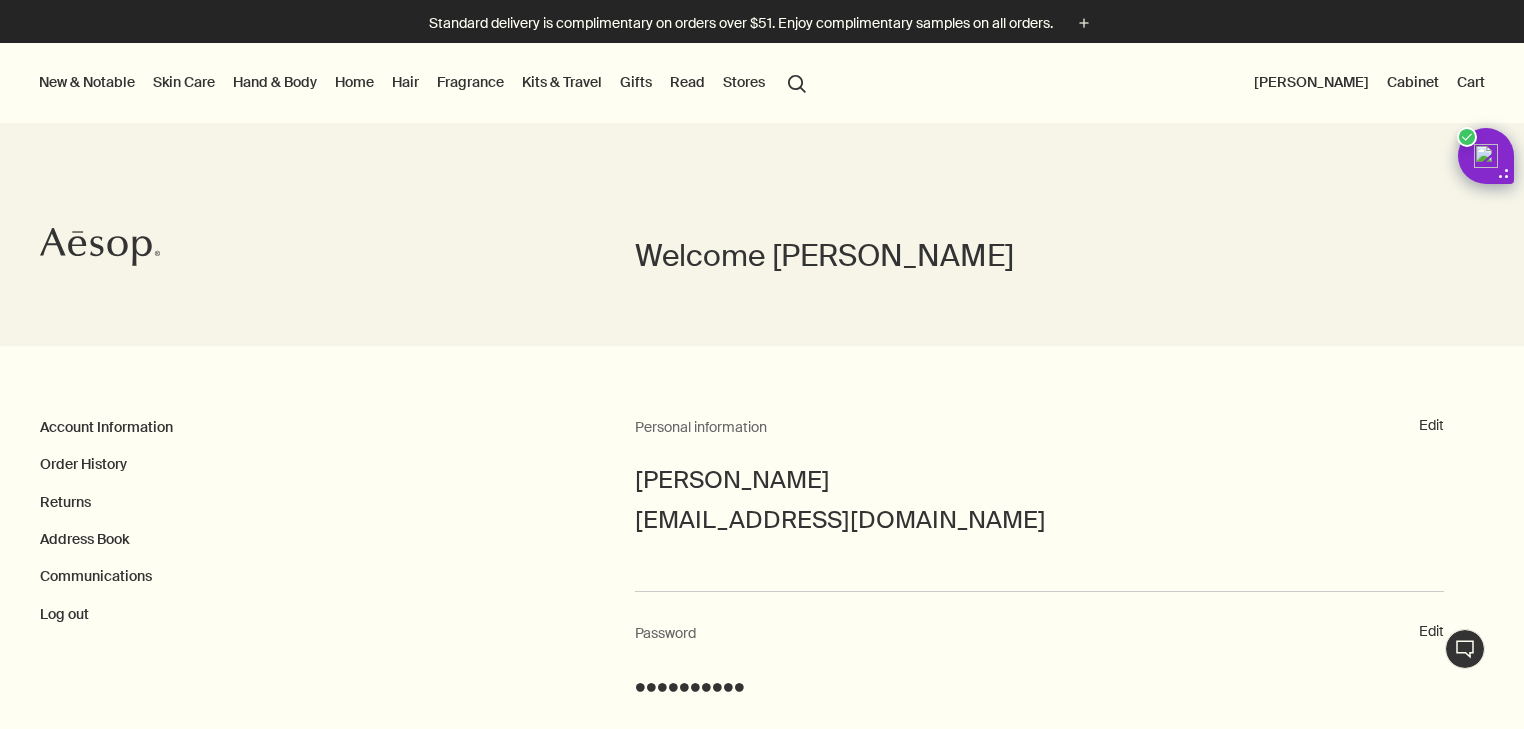 click on "Cart" at bounding box center [1471, 82] 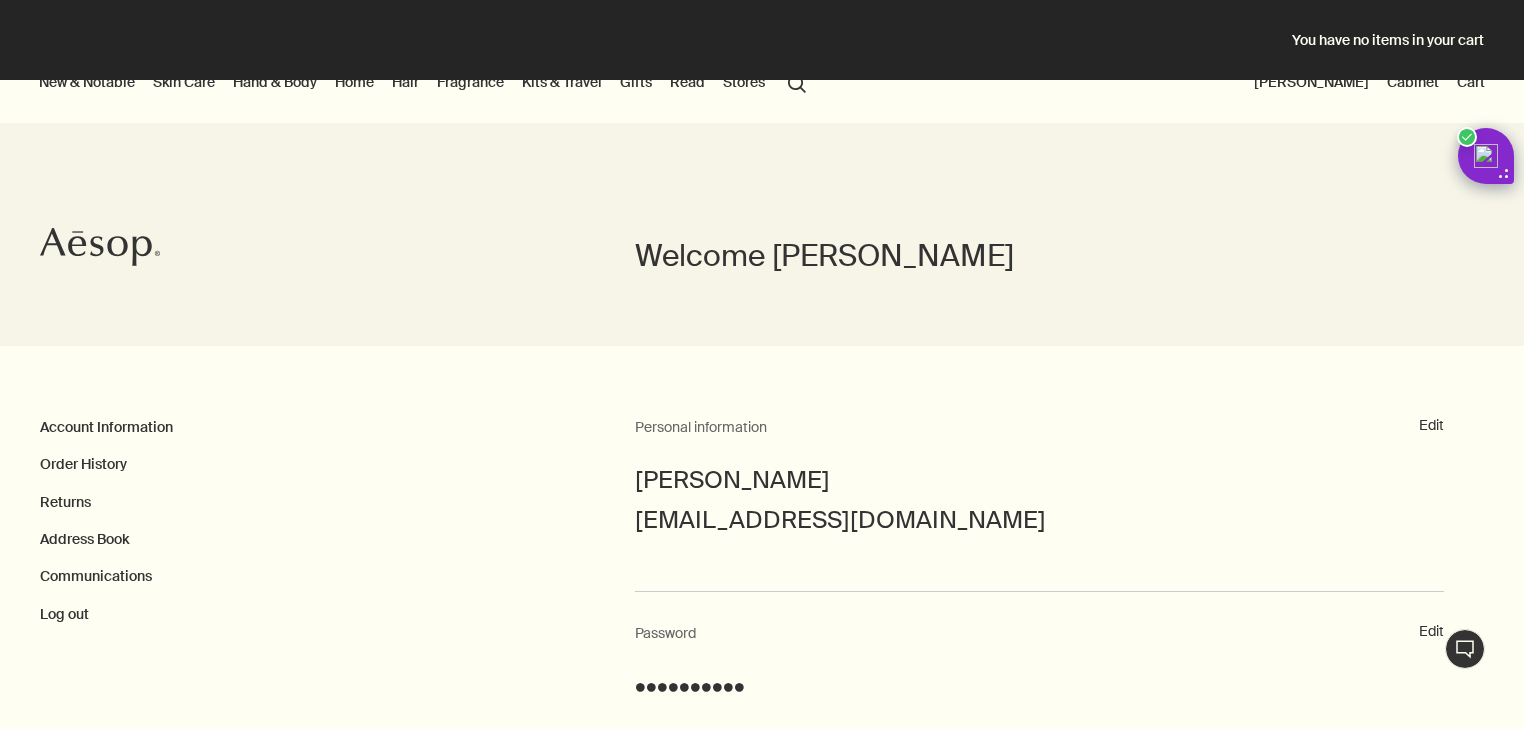 click on "You have no items in your cart" at bounding box center (762, 40) 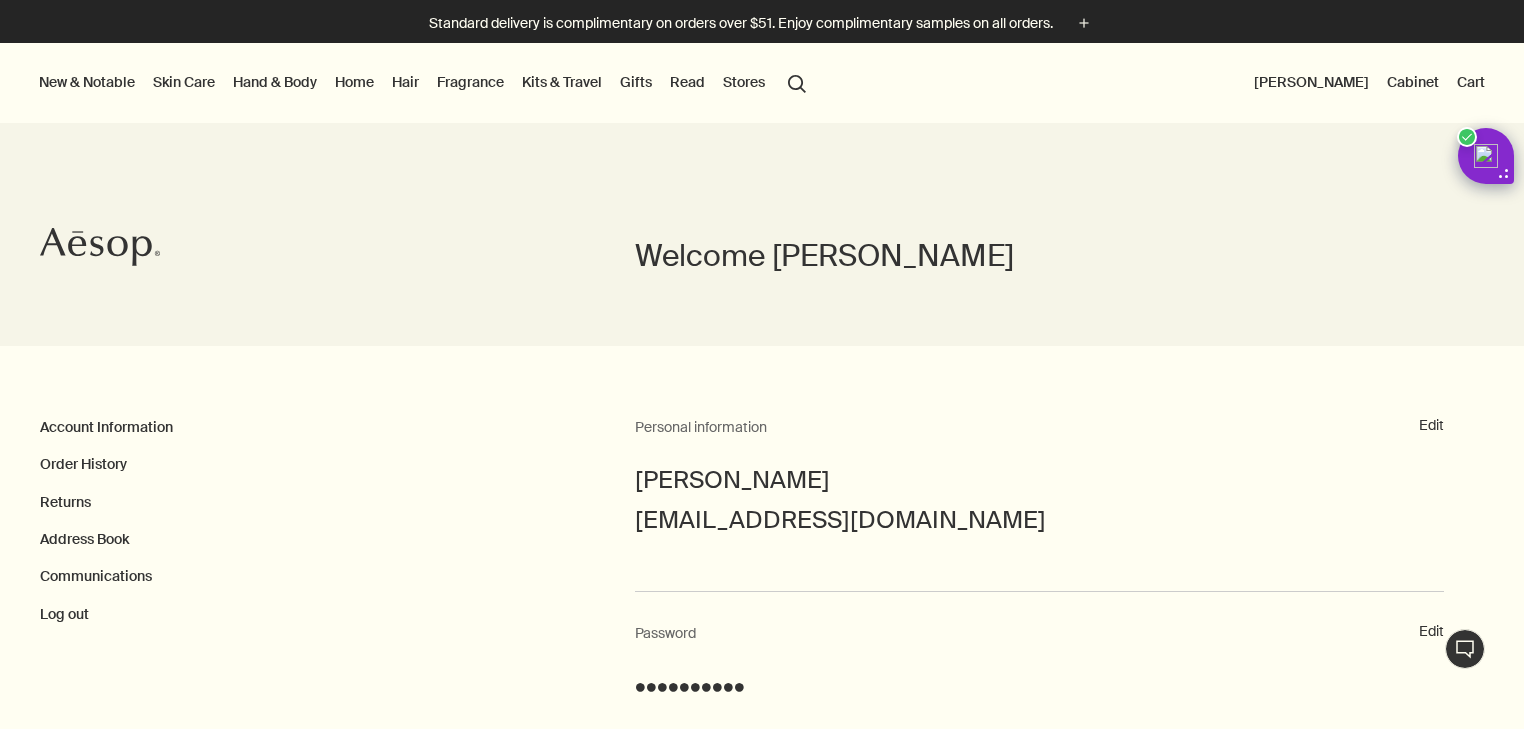 click on "search Search" at bounding box center [797, 82] 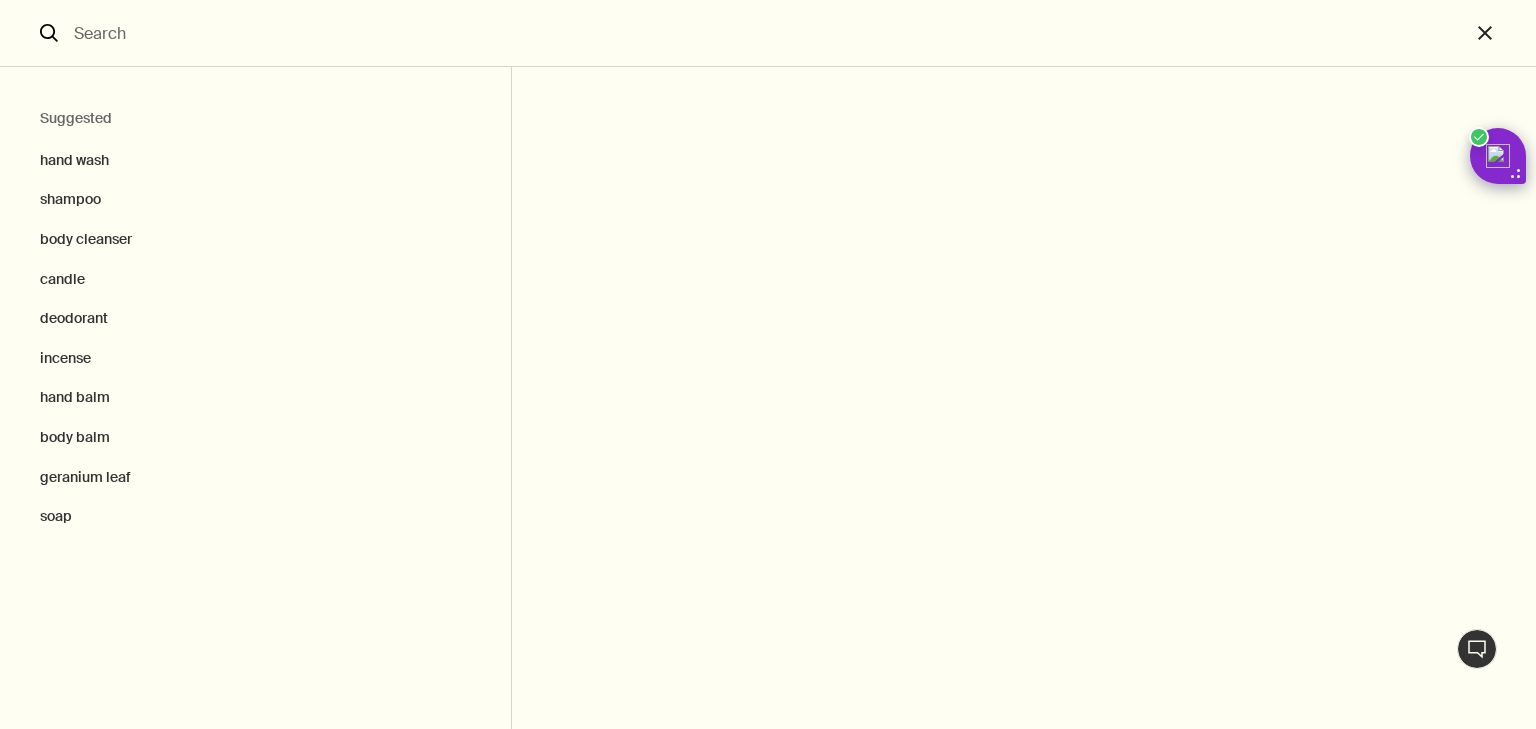 click at bounding box center [768, 33] 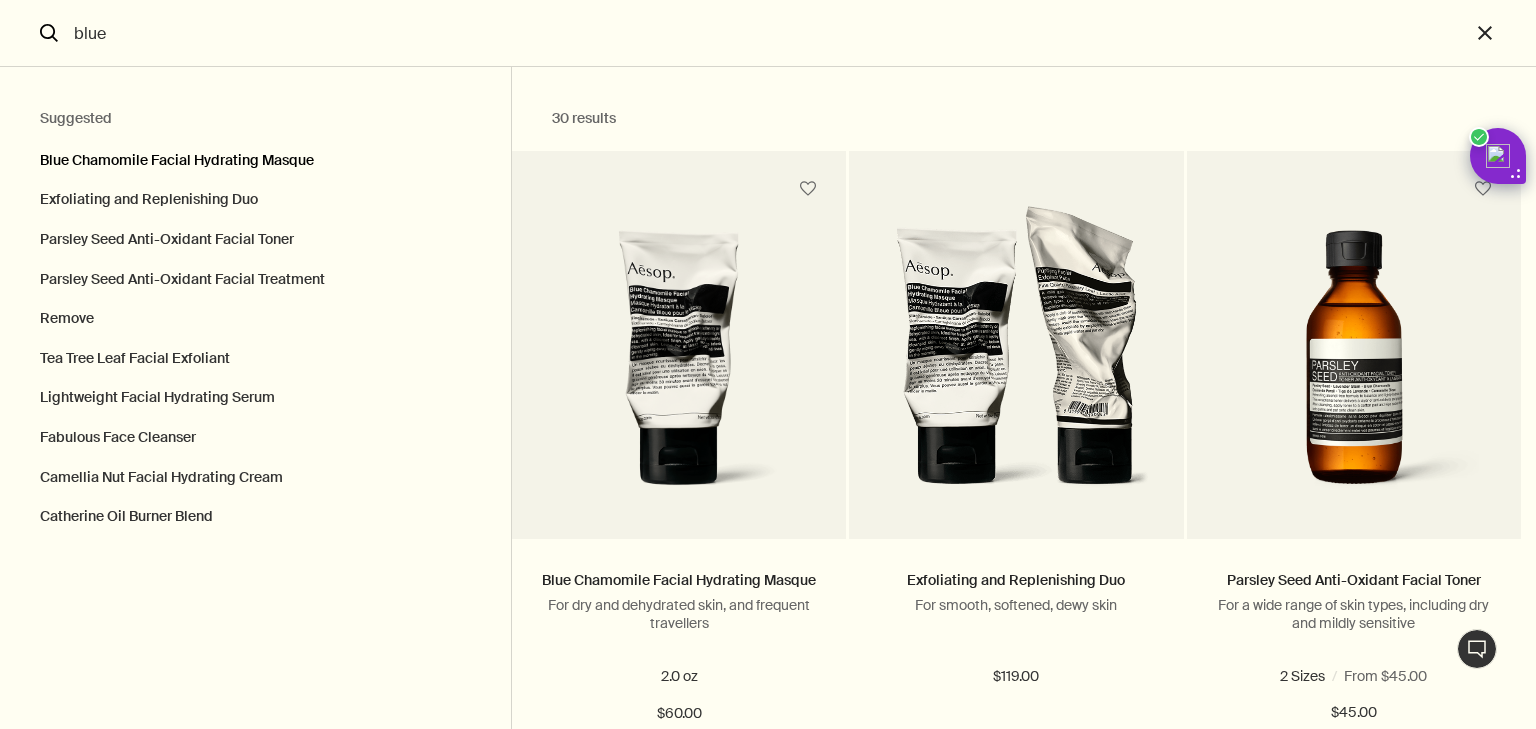 click on "Blue Chamomile Facial Hydrating Masque" at bounding box center [255, 156] 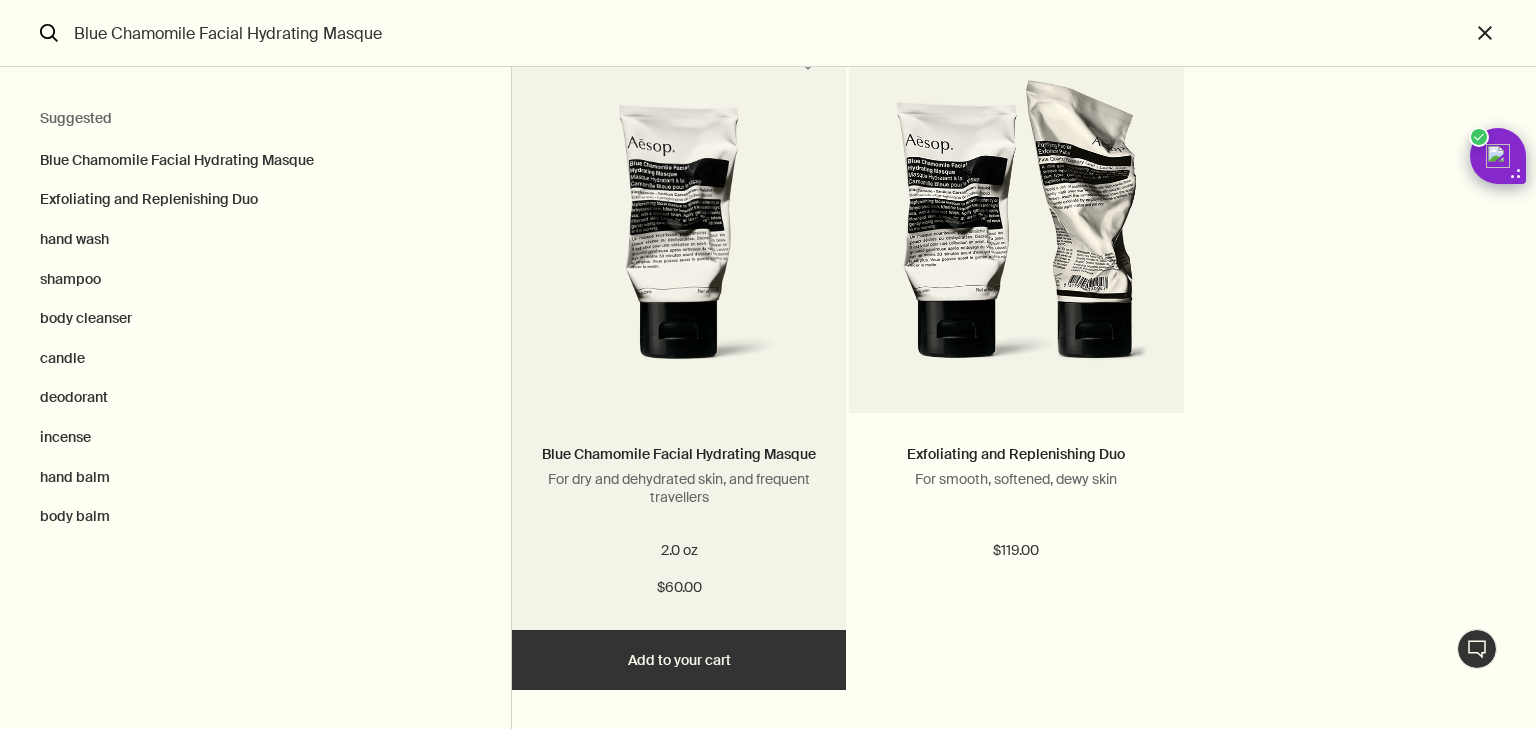 scroll, scrollTop: 128, scrollLeft: 0, axis: vertical 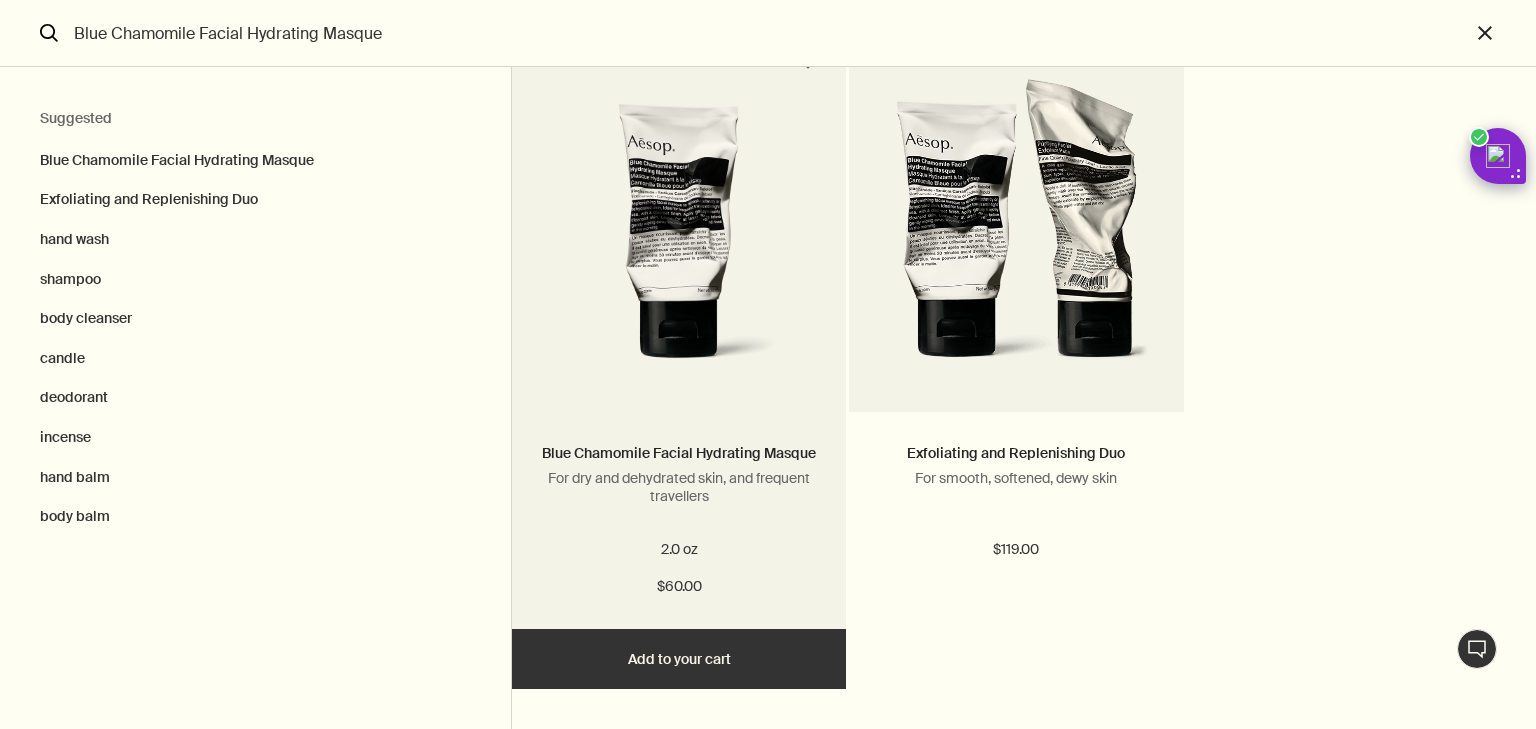 click on "Add Add to your cart" at bounding box center (679, 659) 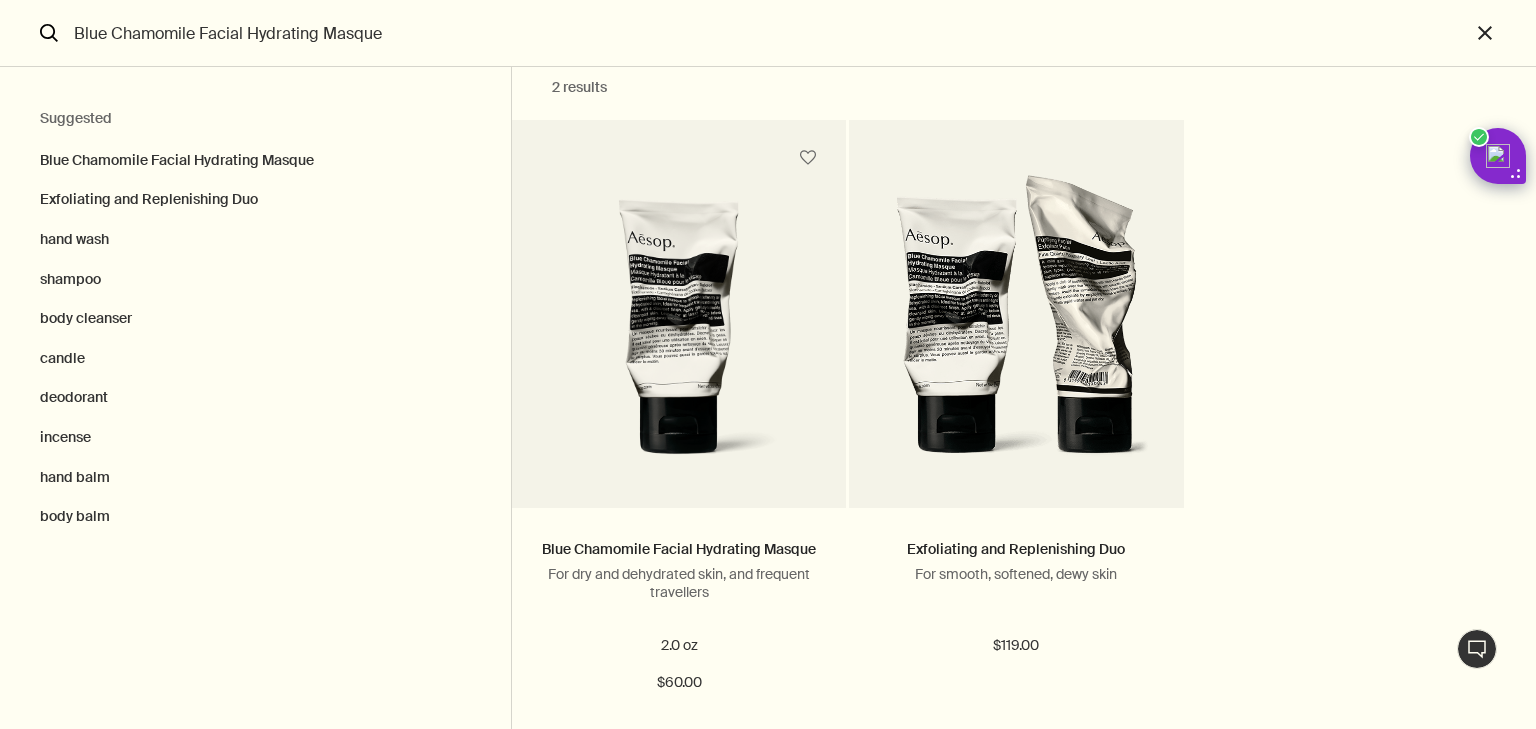 scroll, scrollTop: 0, scrollLeft: 0, axis: both 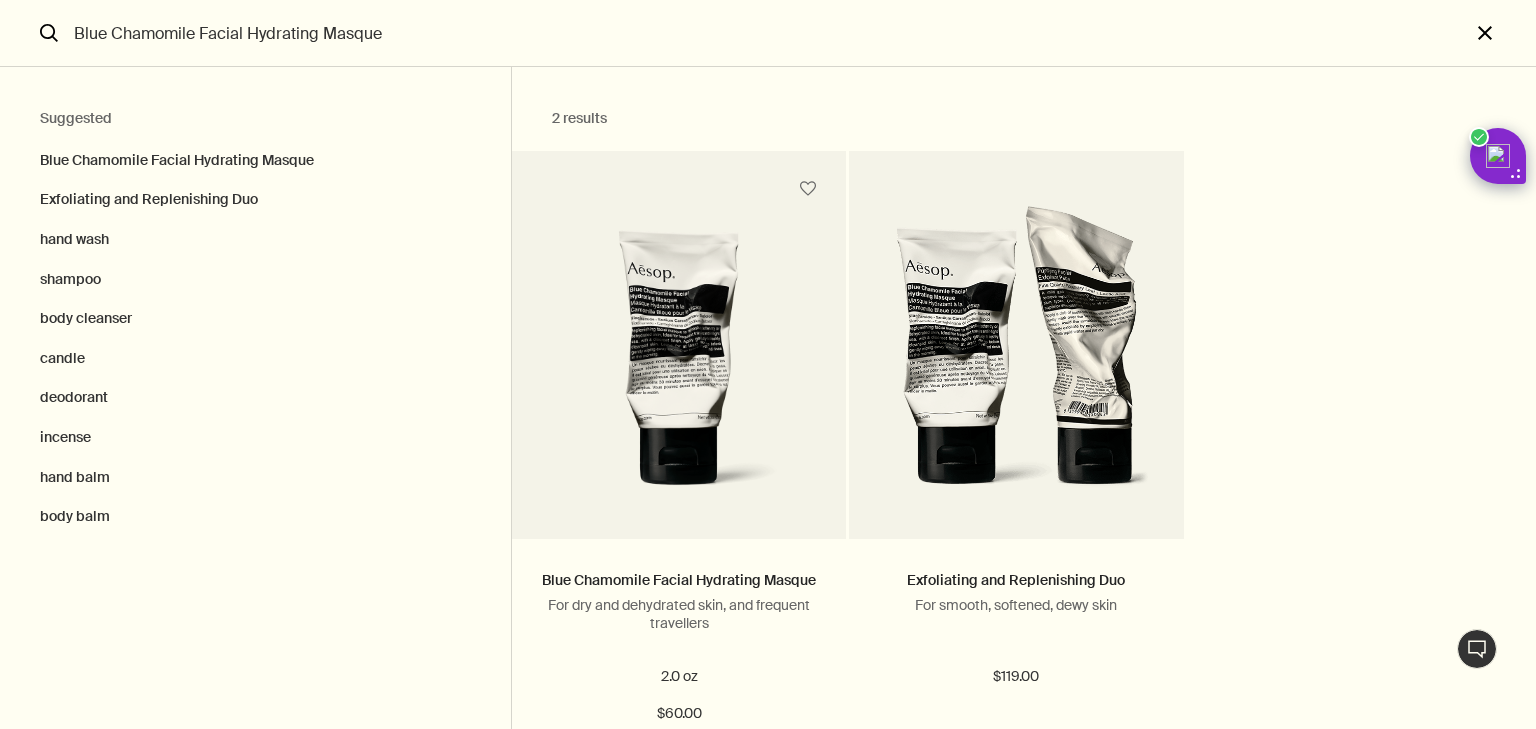 click on "close" at bounding box center (1503, 33) 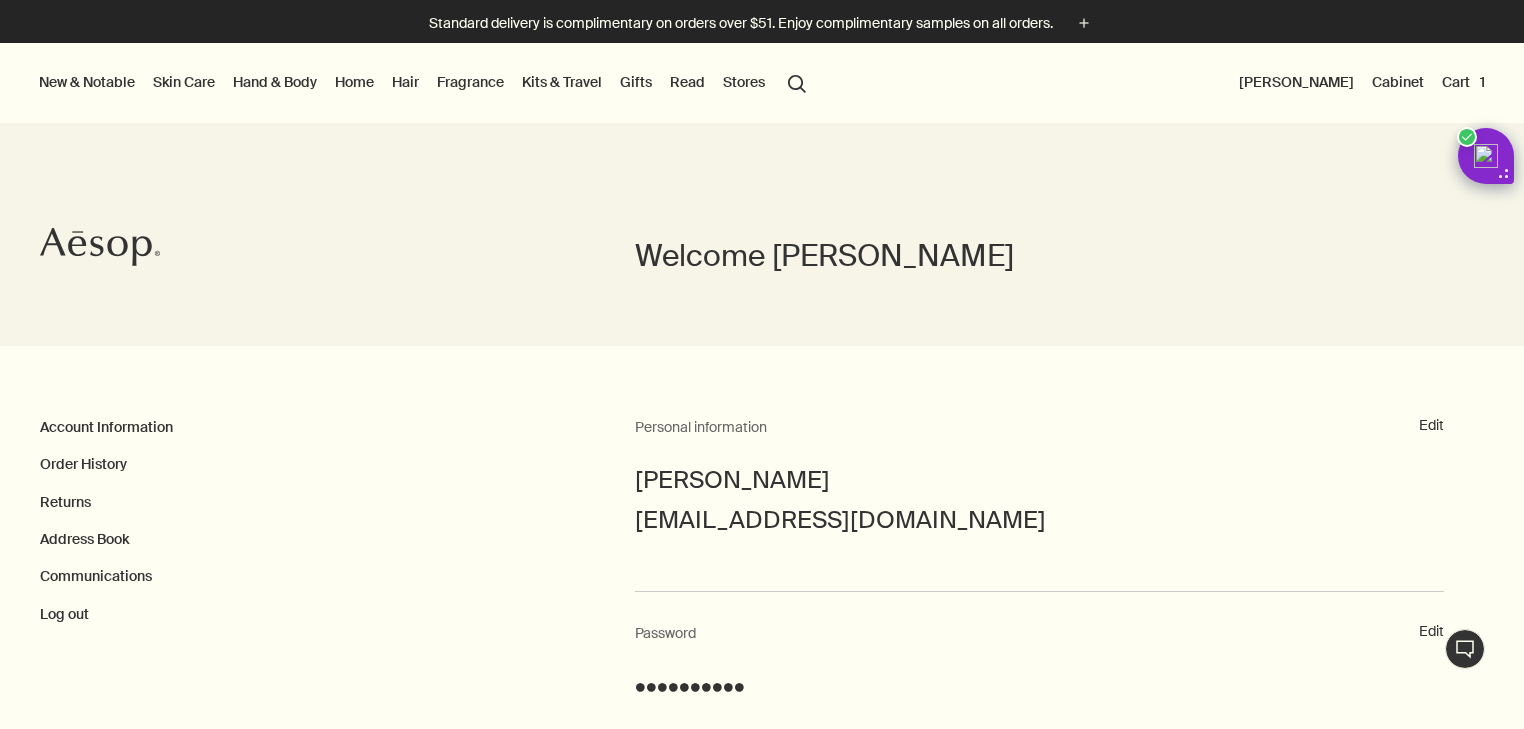 click on "Cart 1" at bounding box center (1463, 82) 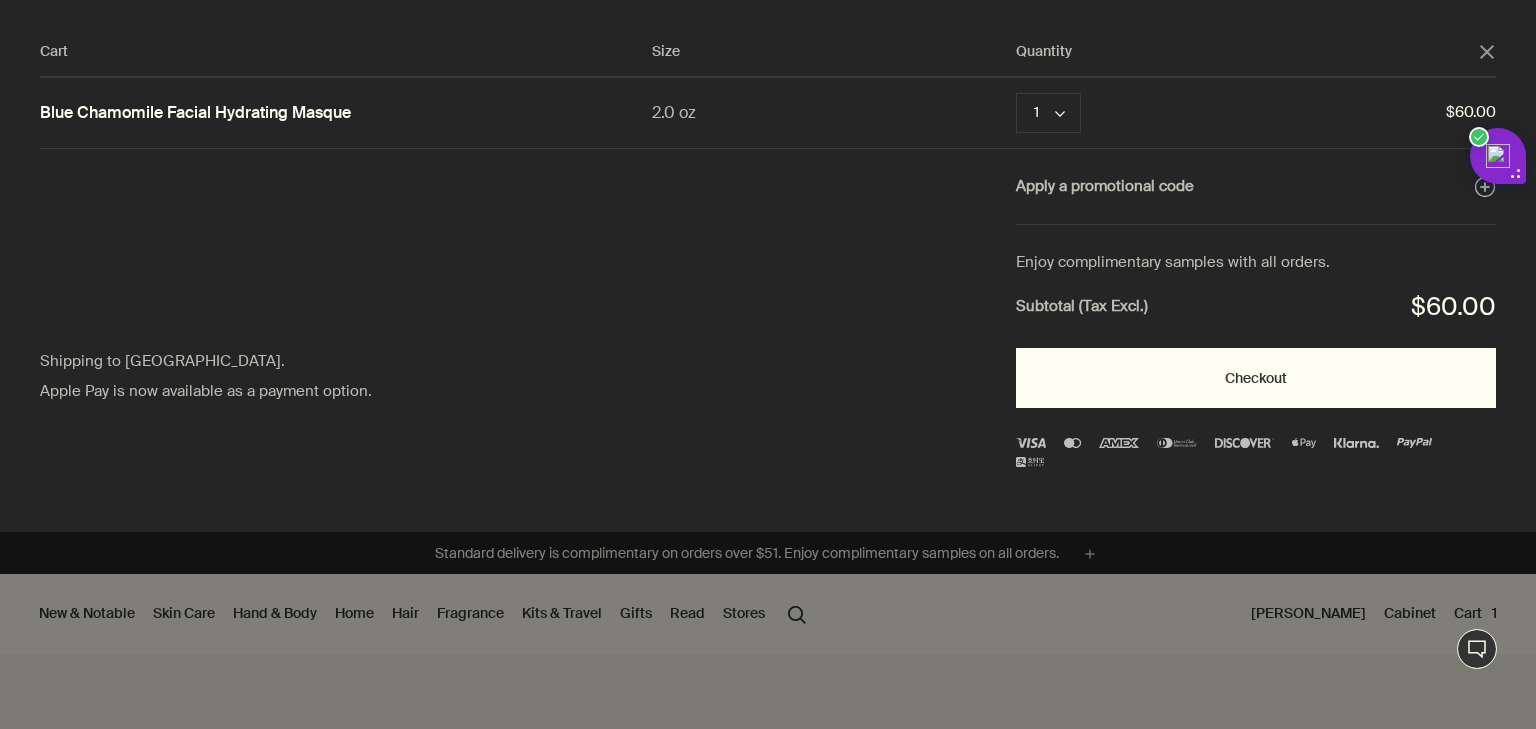click on "Checkout" at bounding box center (1256, 378) 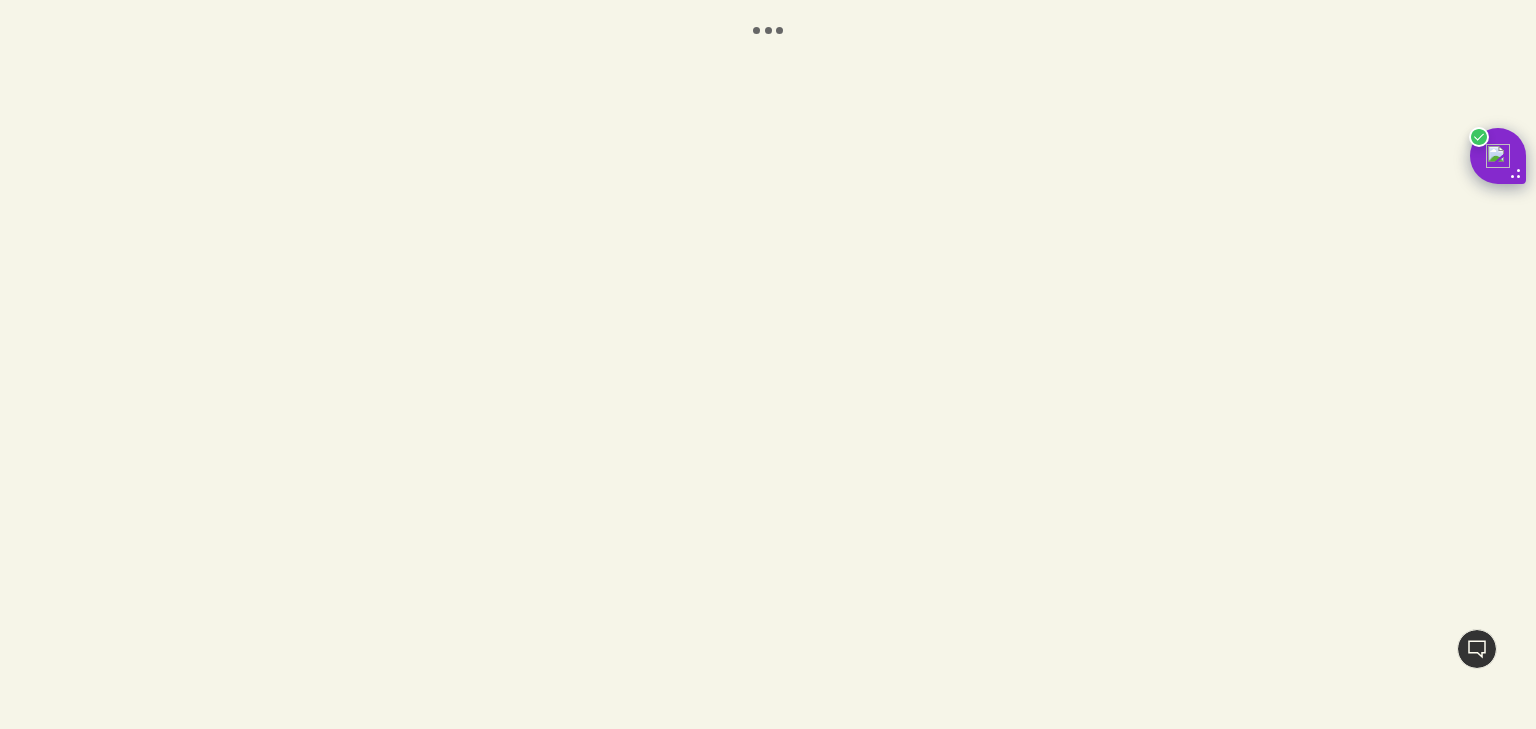 scroll, scrollTop: 0, scrollLeft: 0, axis: both 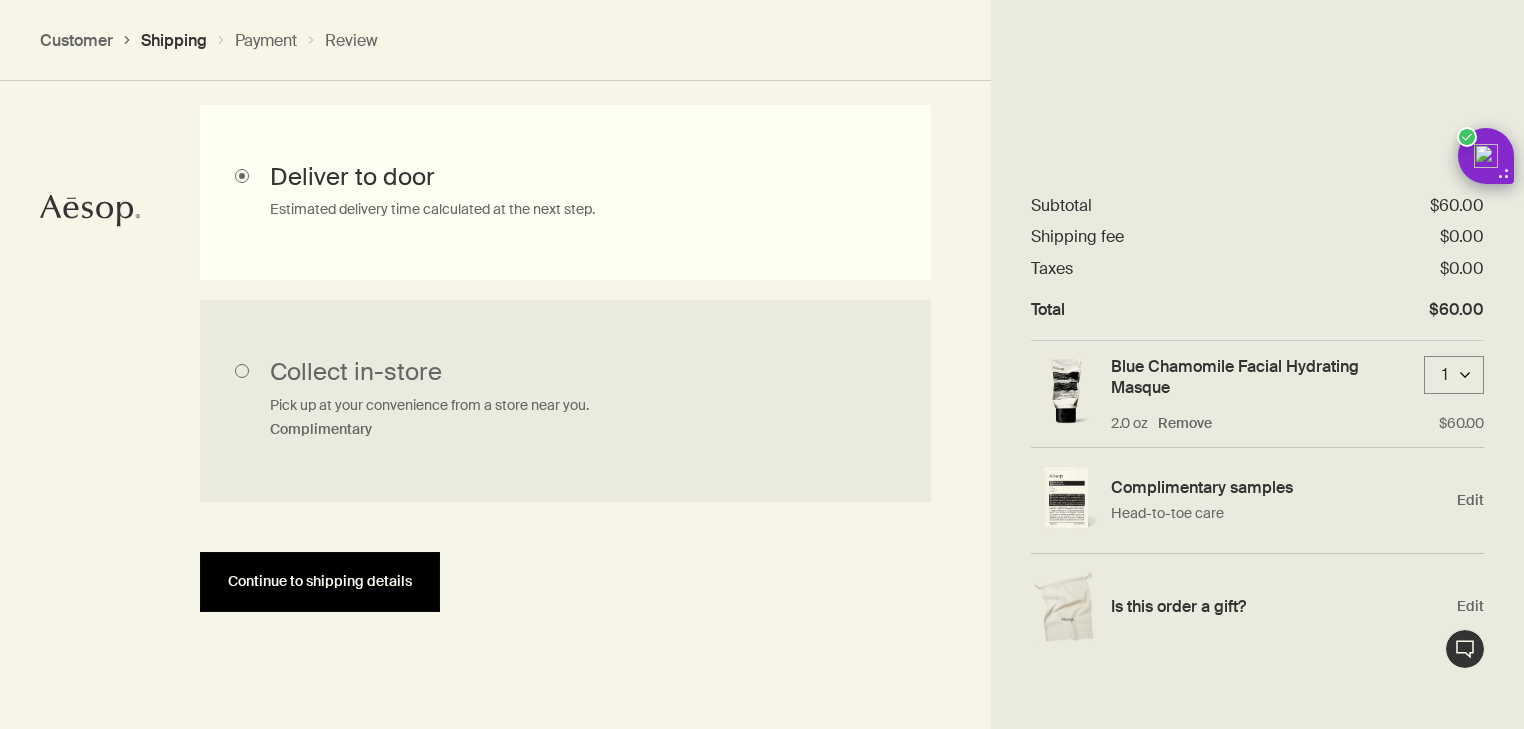 click on "Continue to shipping details" at bounding box center [320, 581] 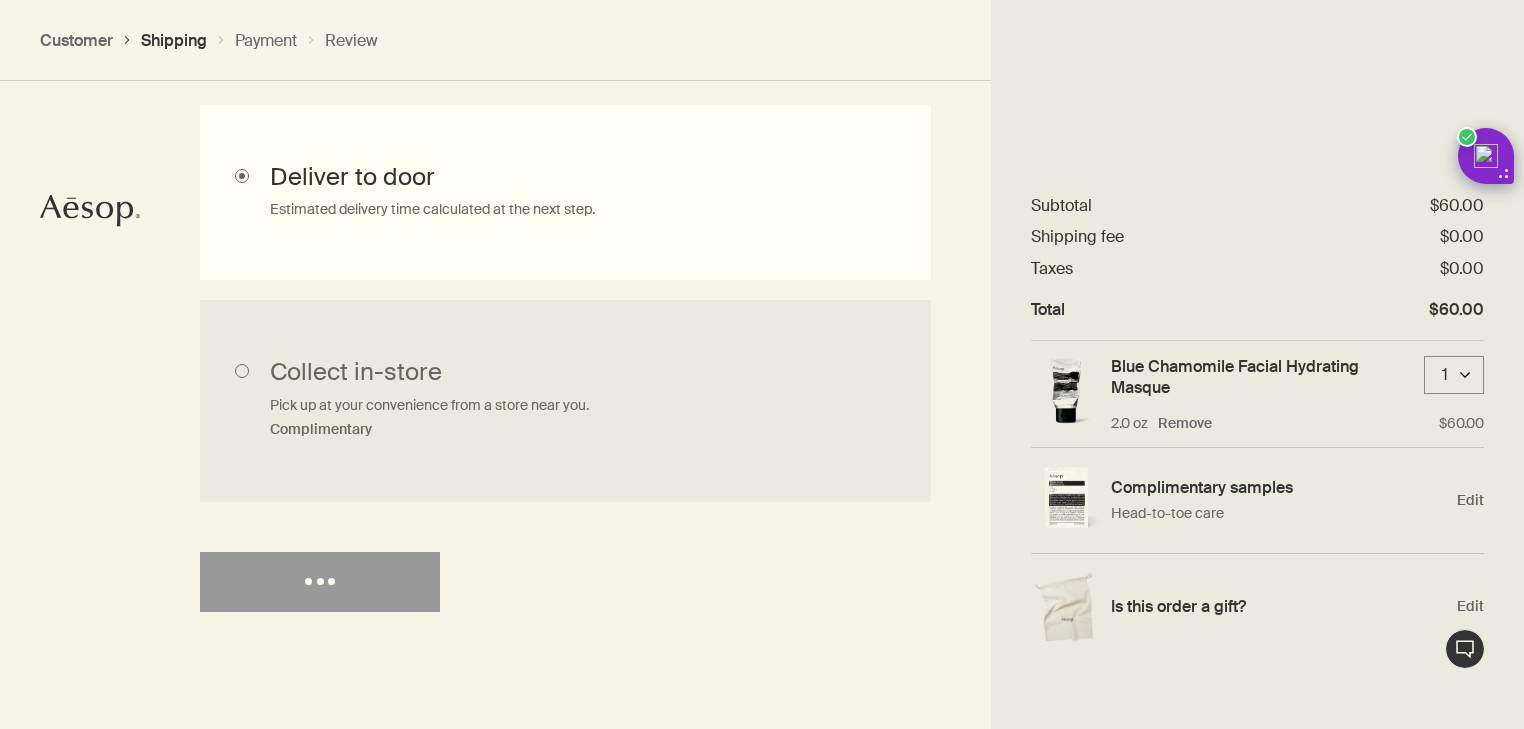 select on "US" 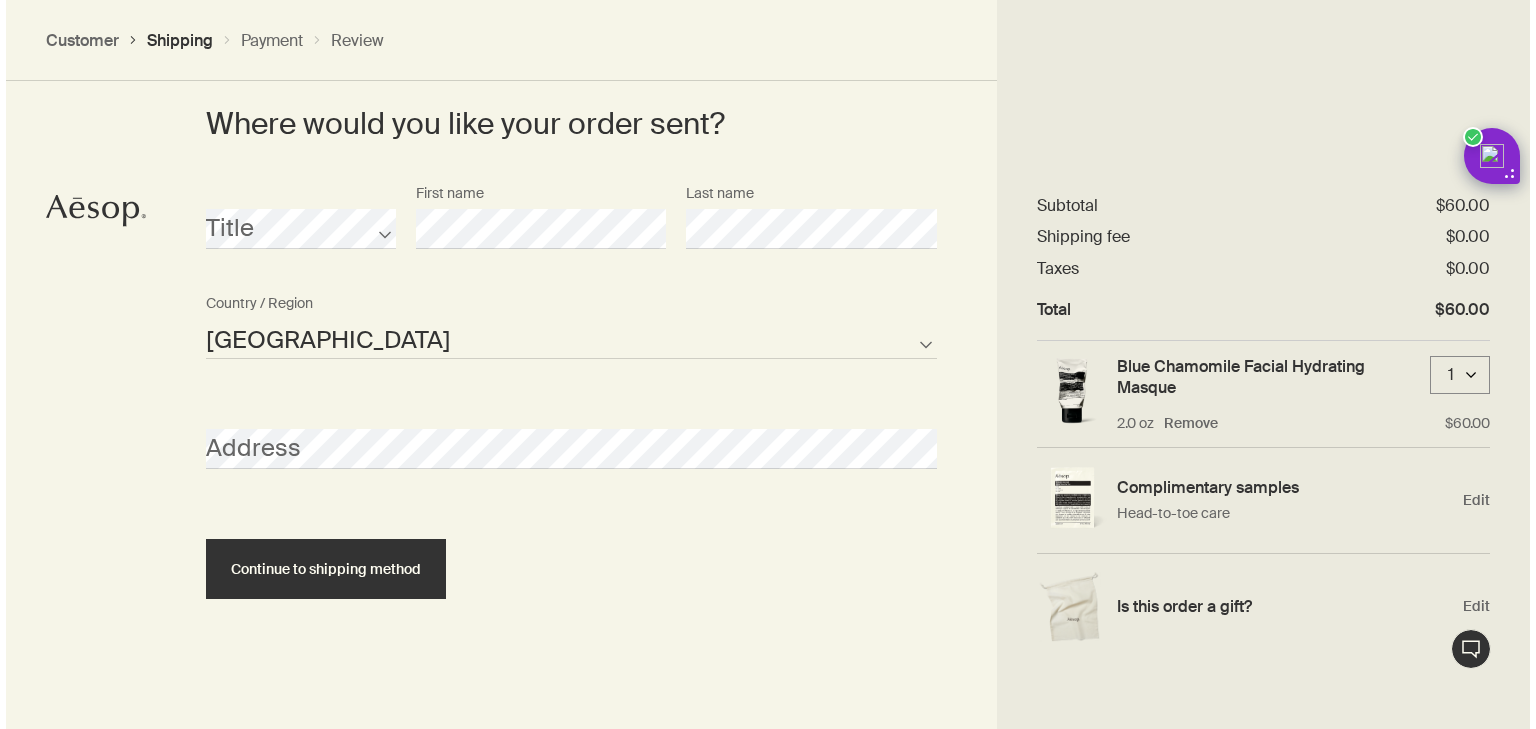 scroll, scrollTop: 959, scrollLeft: 0, axis: vertical 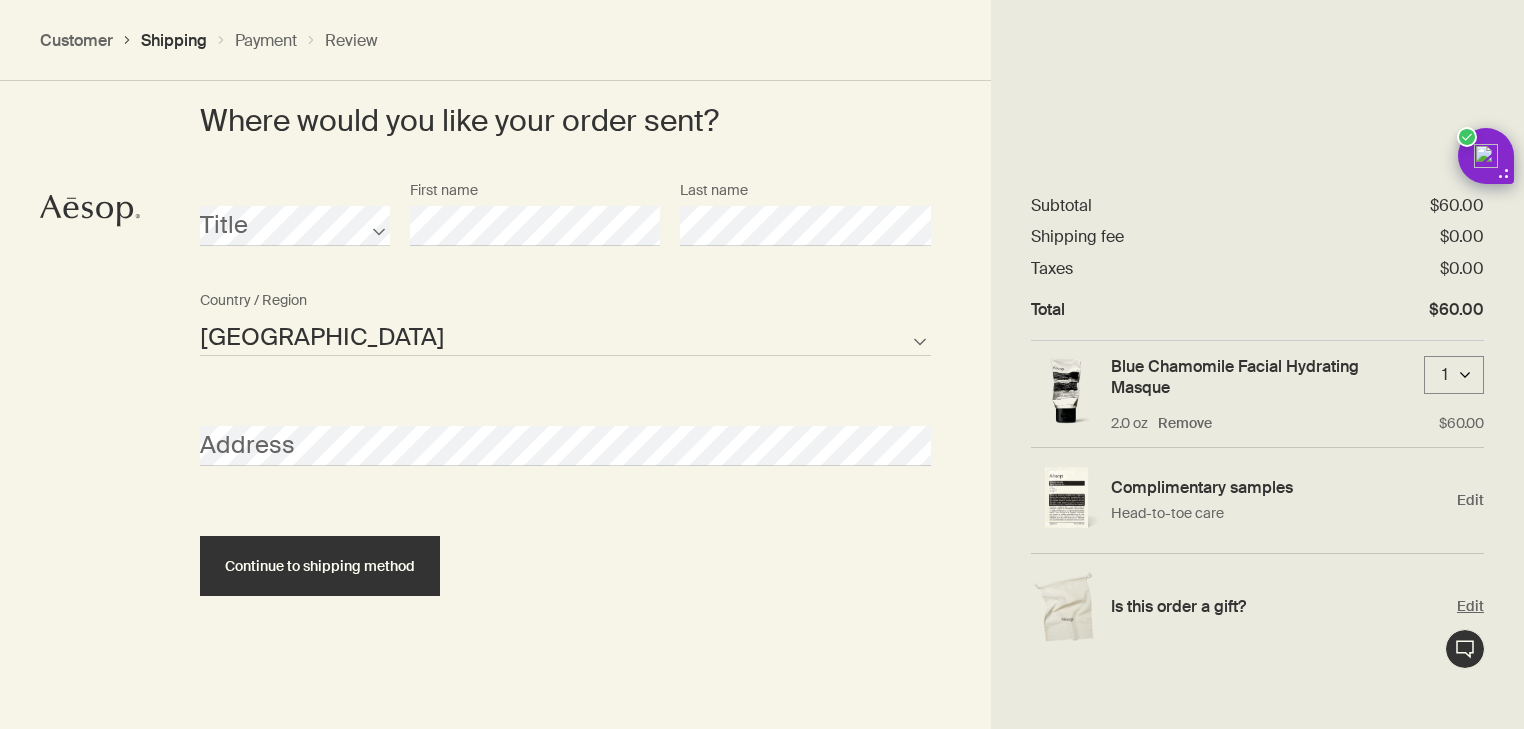 click on "Edit" at bounding box center (1470, 606) 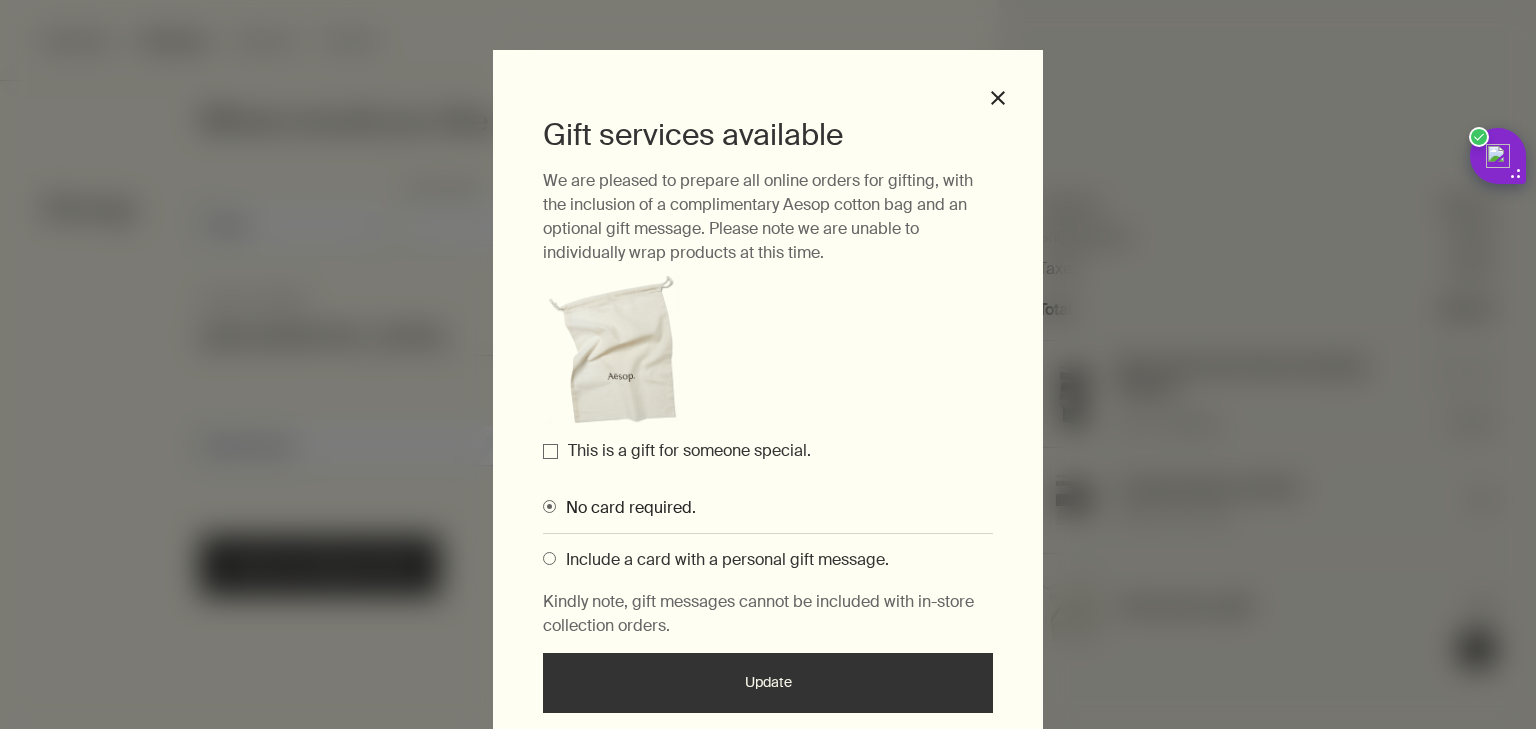 click on "This is a gift for someone special." at bounding box center [550, 451] 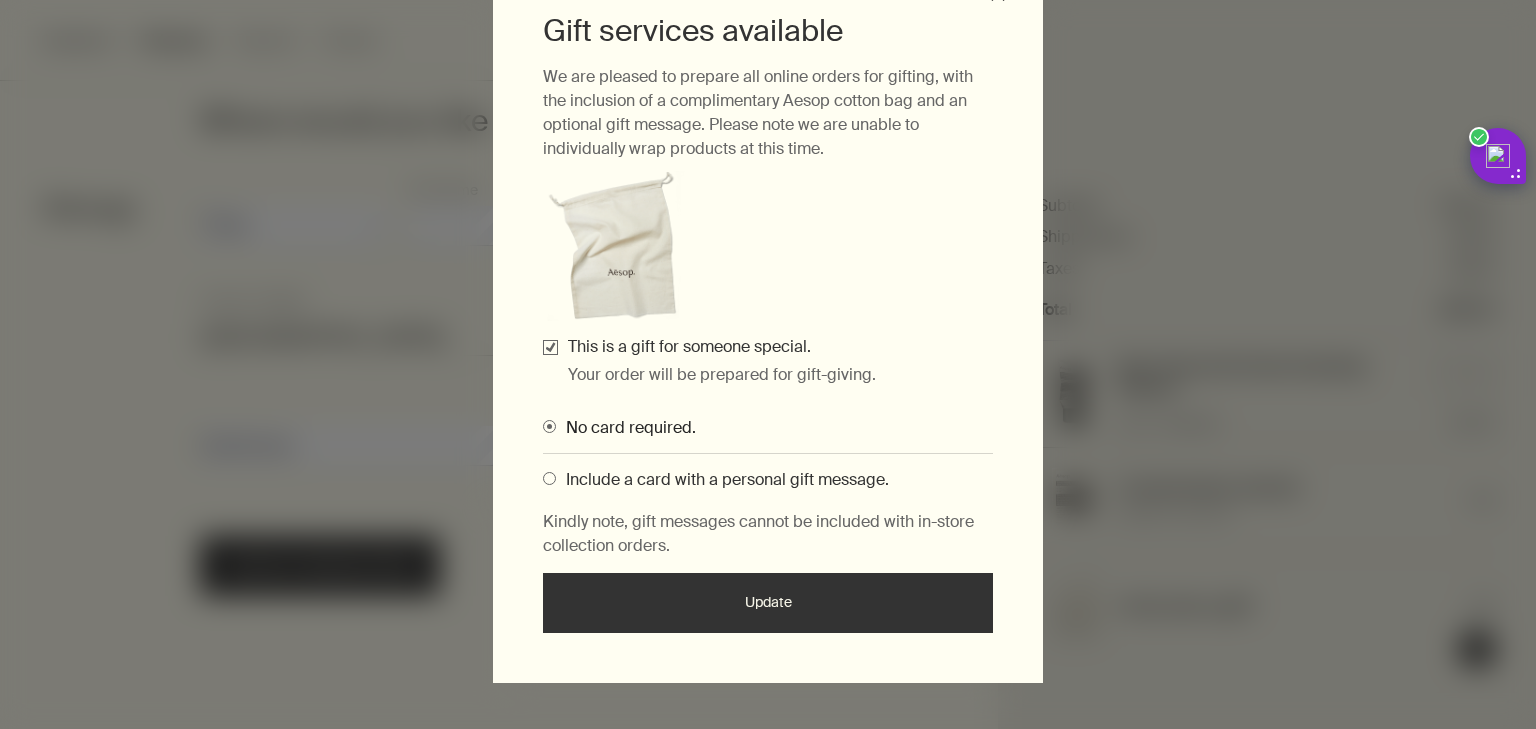 scroll, scrollTop: 108, scrollLeft: 0, axis: vertical 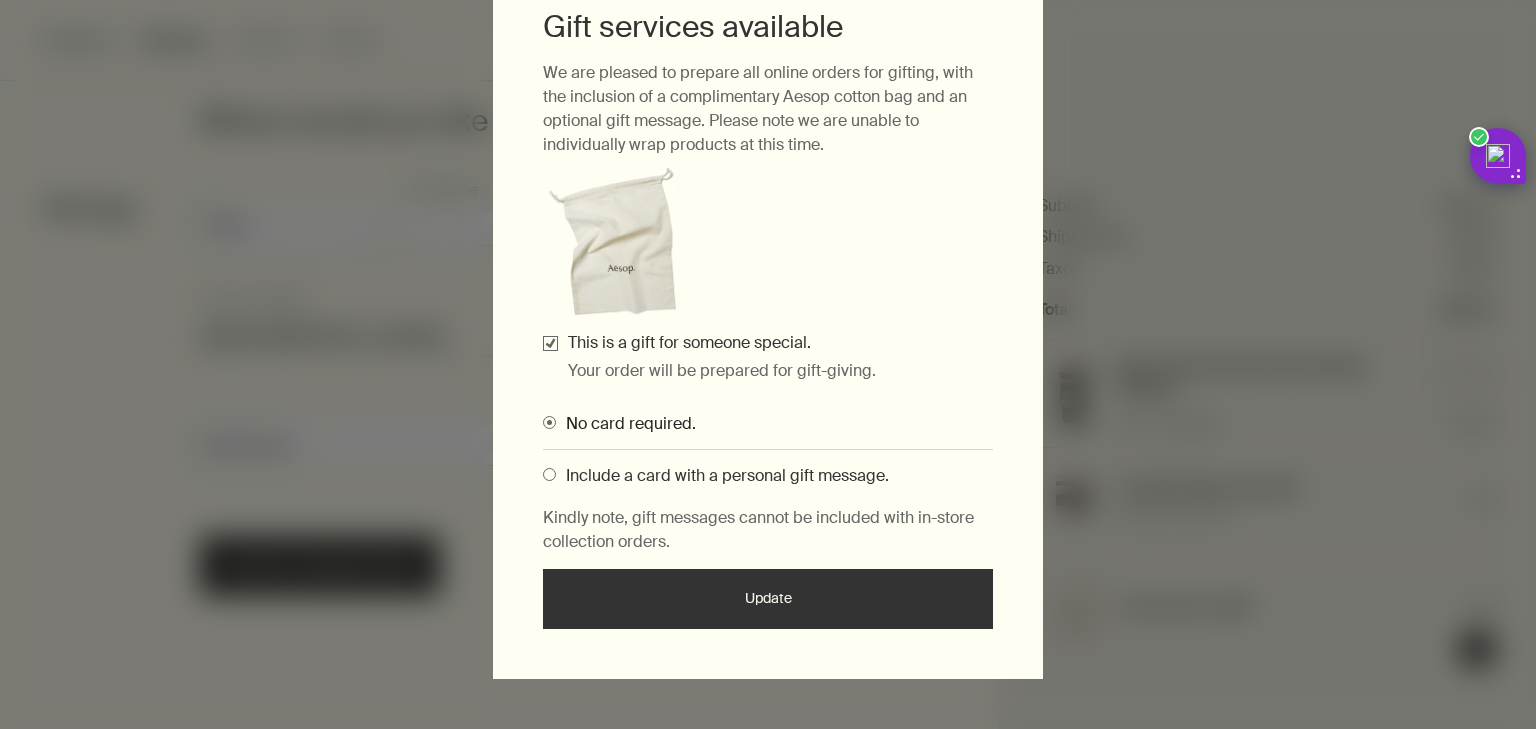 click at bounding box center [549, 474] 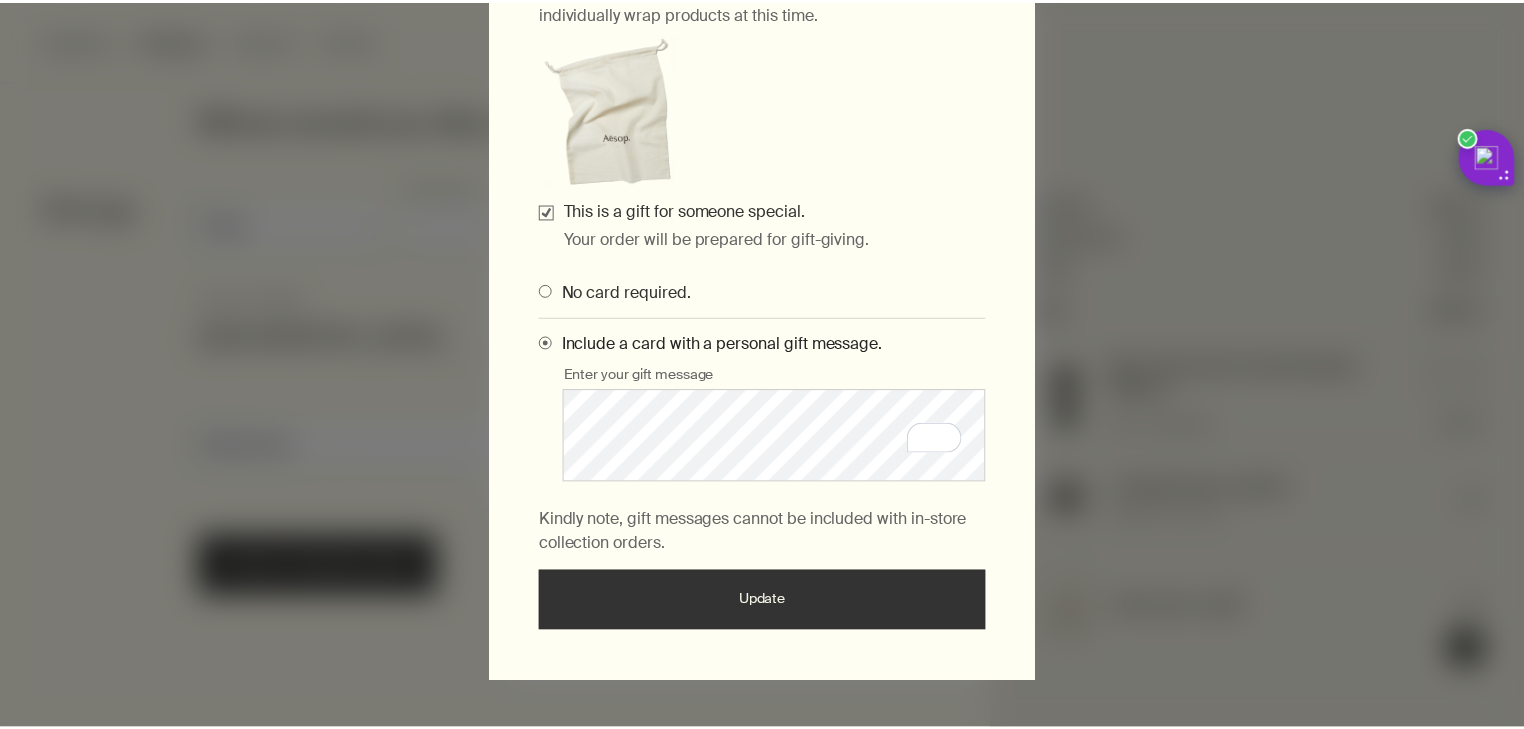 scroll, scrollTop: 241, scrollLeft: 0, axis: vertical 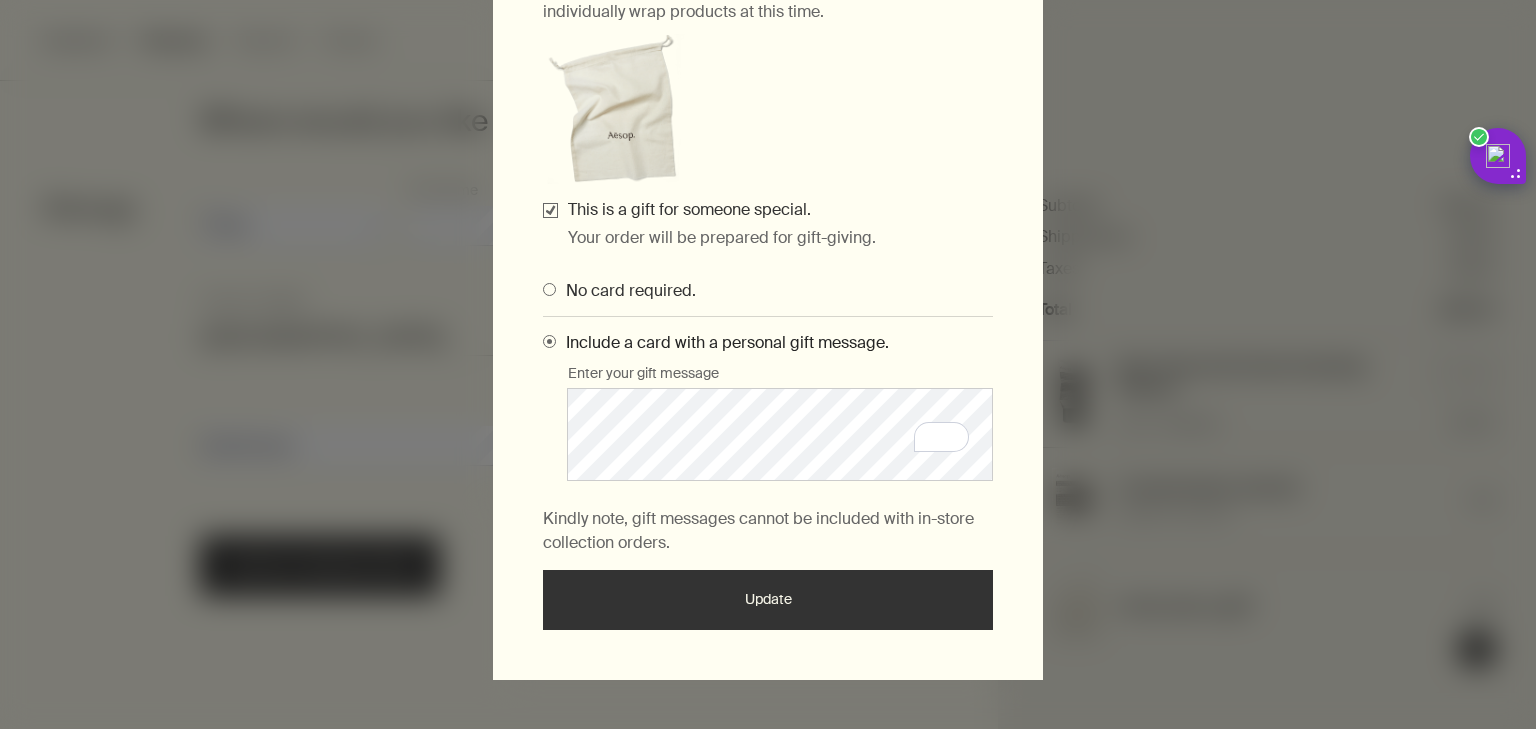click on "Update" at bounding box center (768, 600) 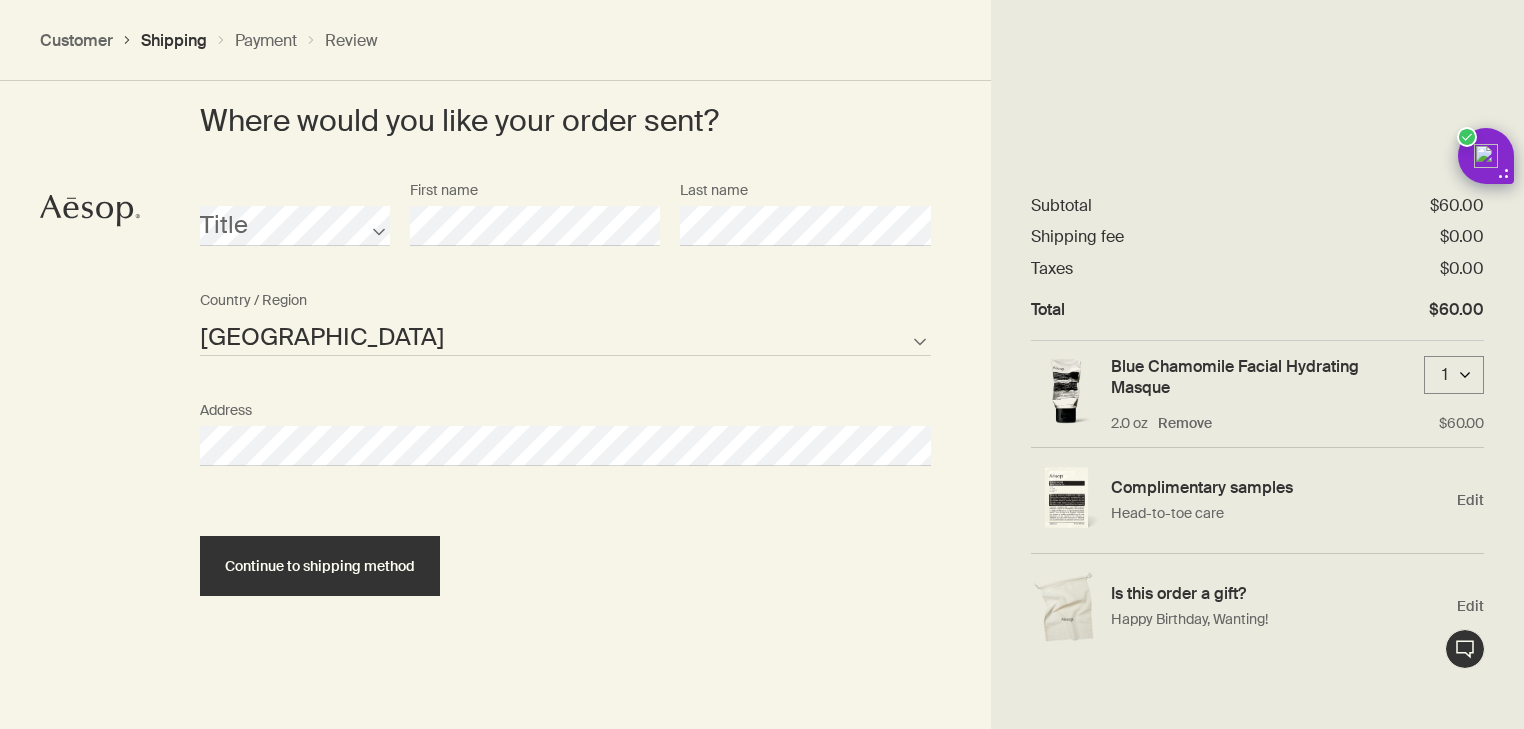 select on "US" 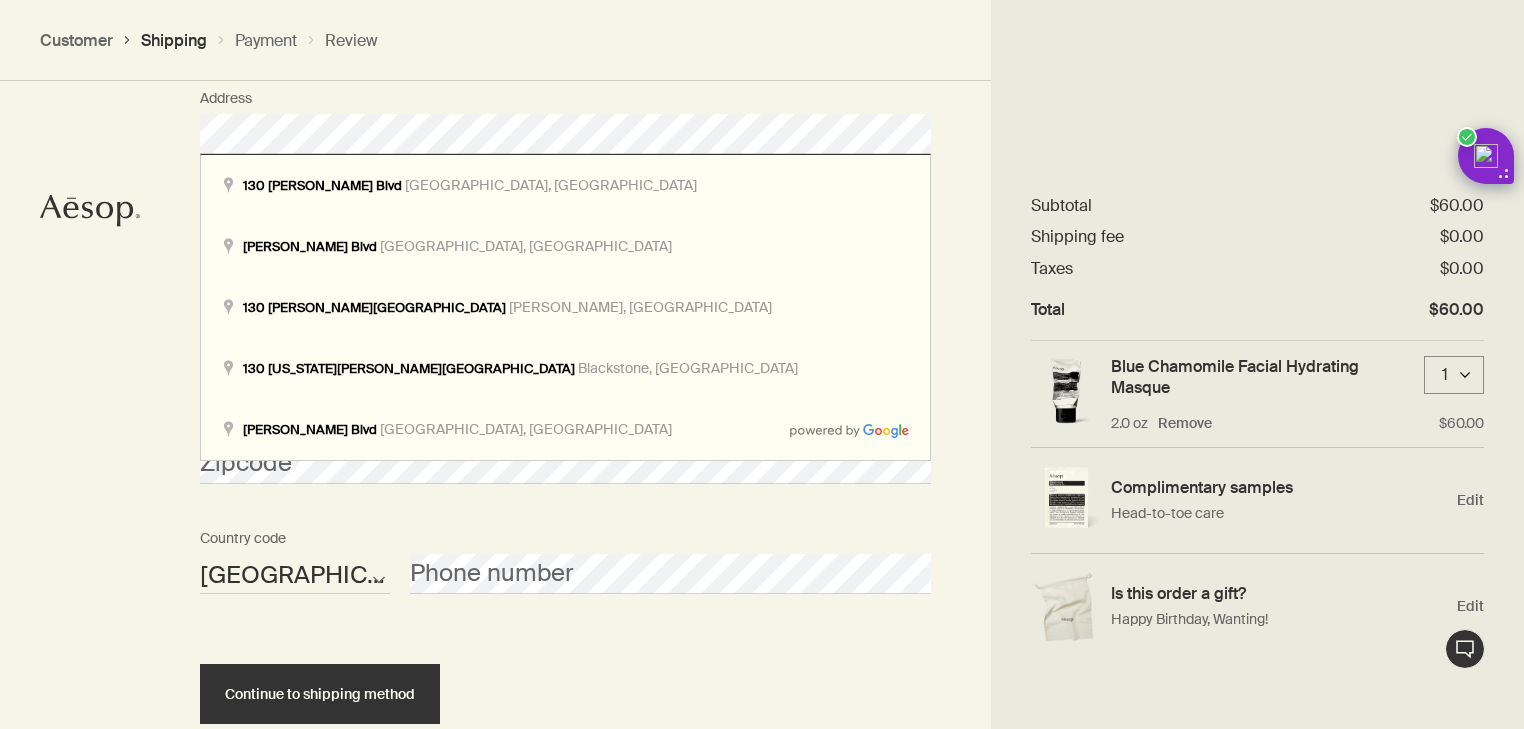 scroll, scrollTop: 1279, scrollLeft: 0, axis: vertical 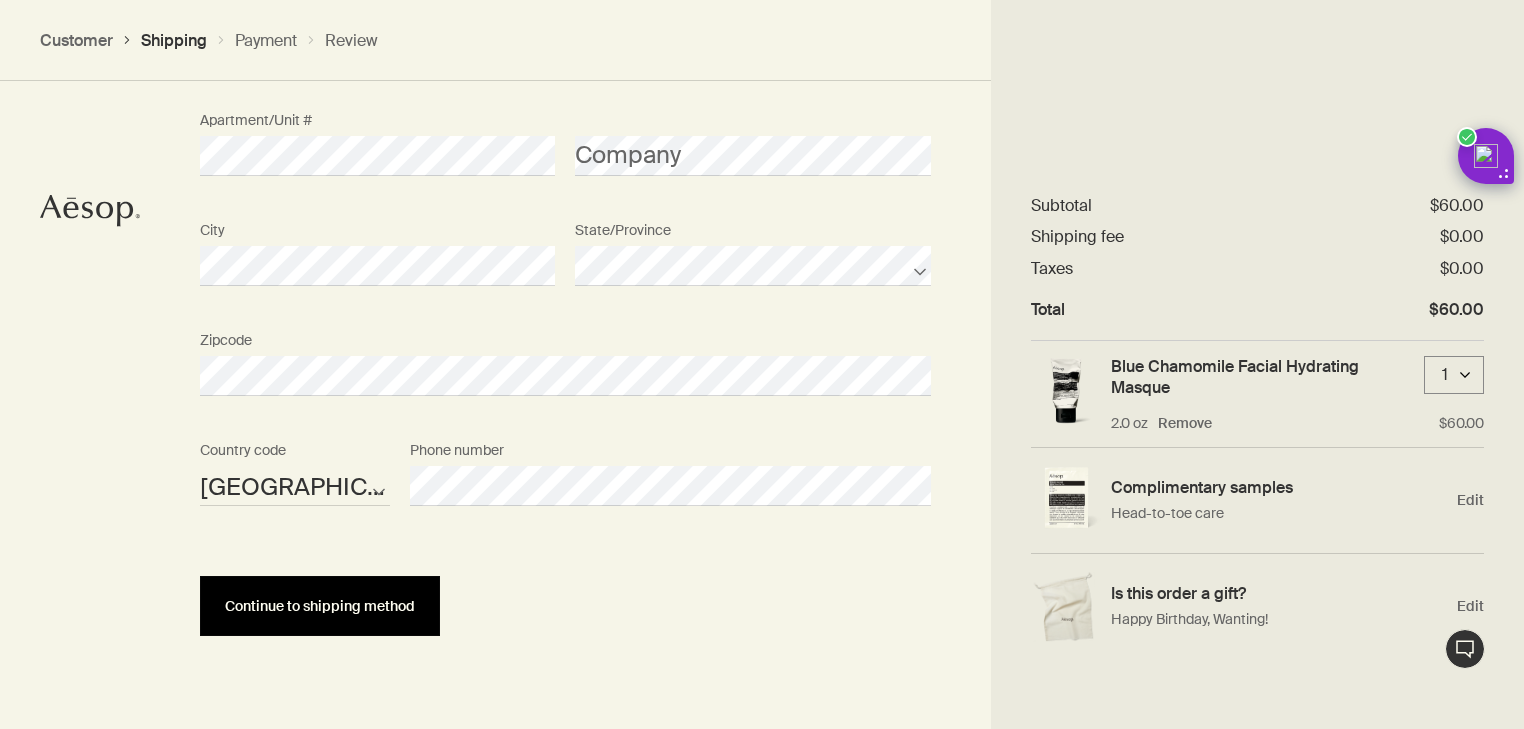 click on "Continue to shipping method" at bounding box center [320, 606] 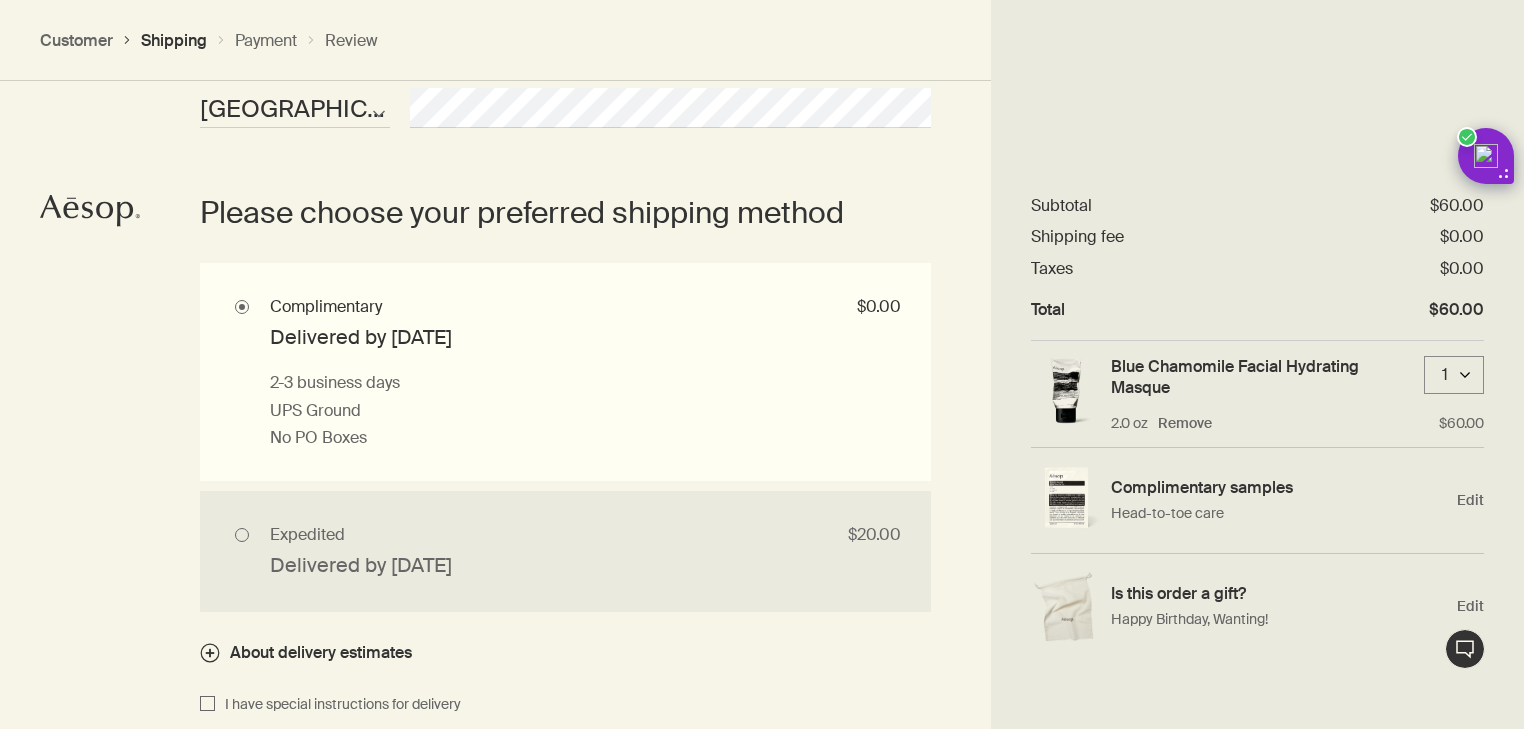 scroll, scrollTop: 1743, scrollLeft: 0, axis: vertical 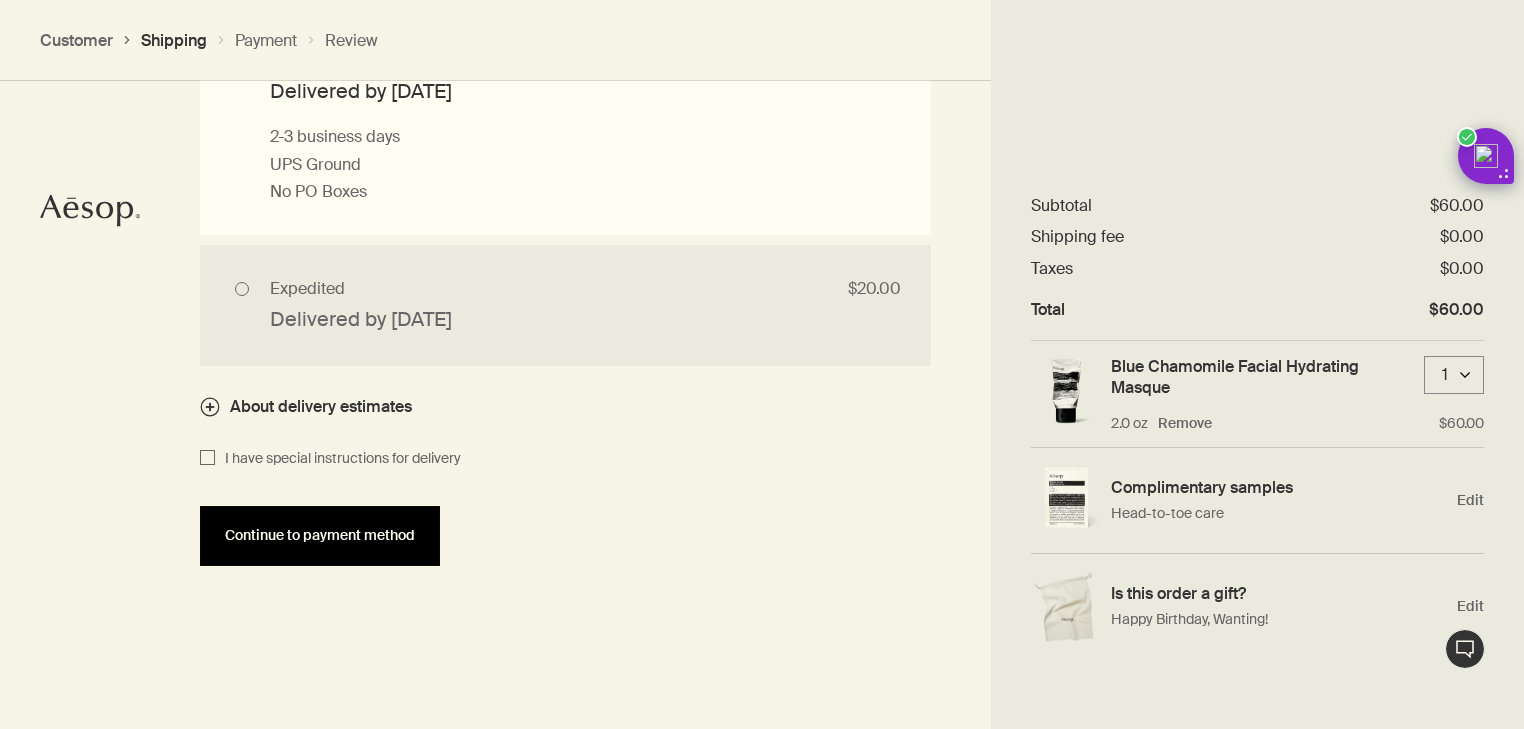 click on "Continue to payment method" at bounding box center [320, 535] 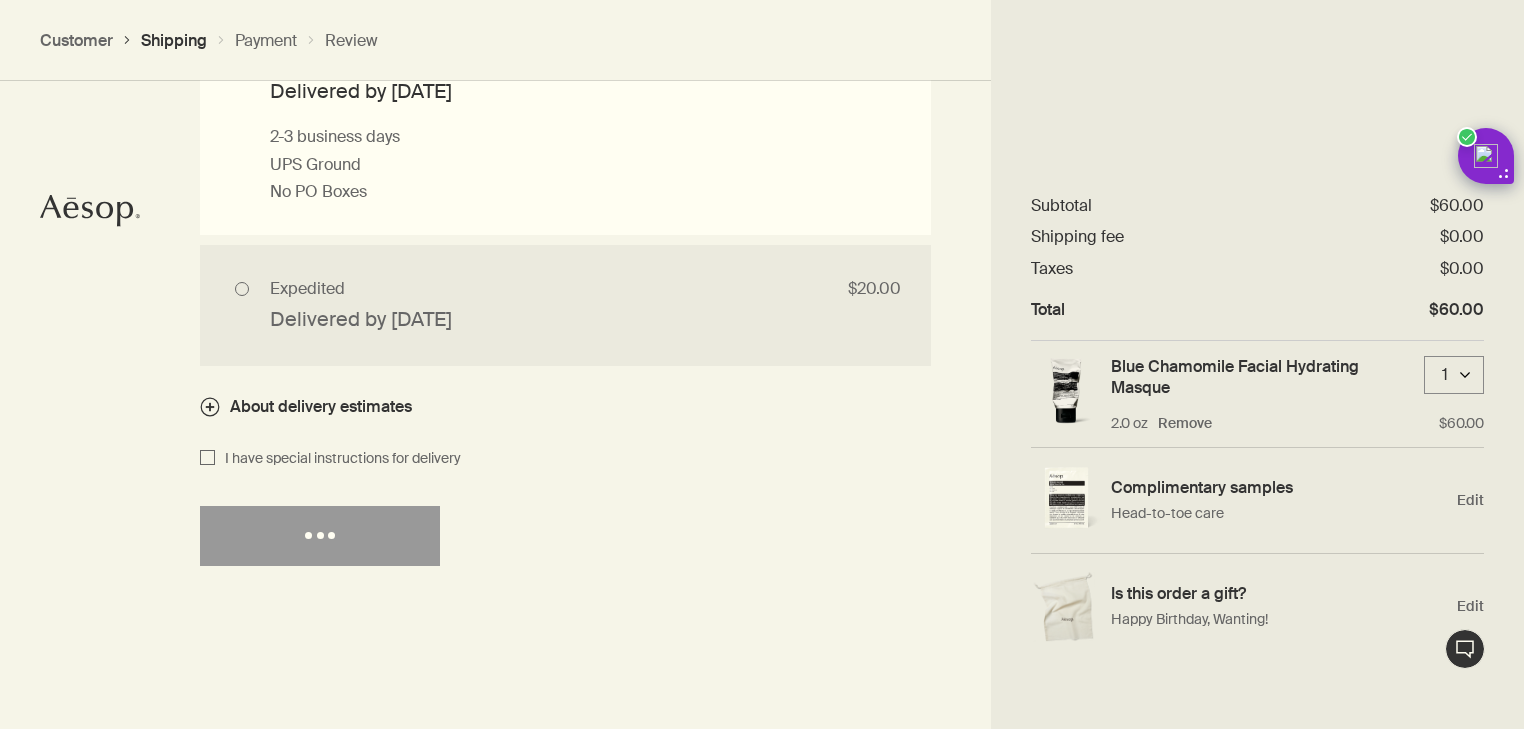 scroll, scrollTop: 0, scrollLeft: 0, axis: both 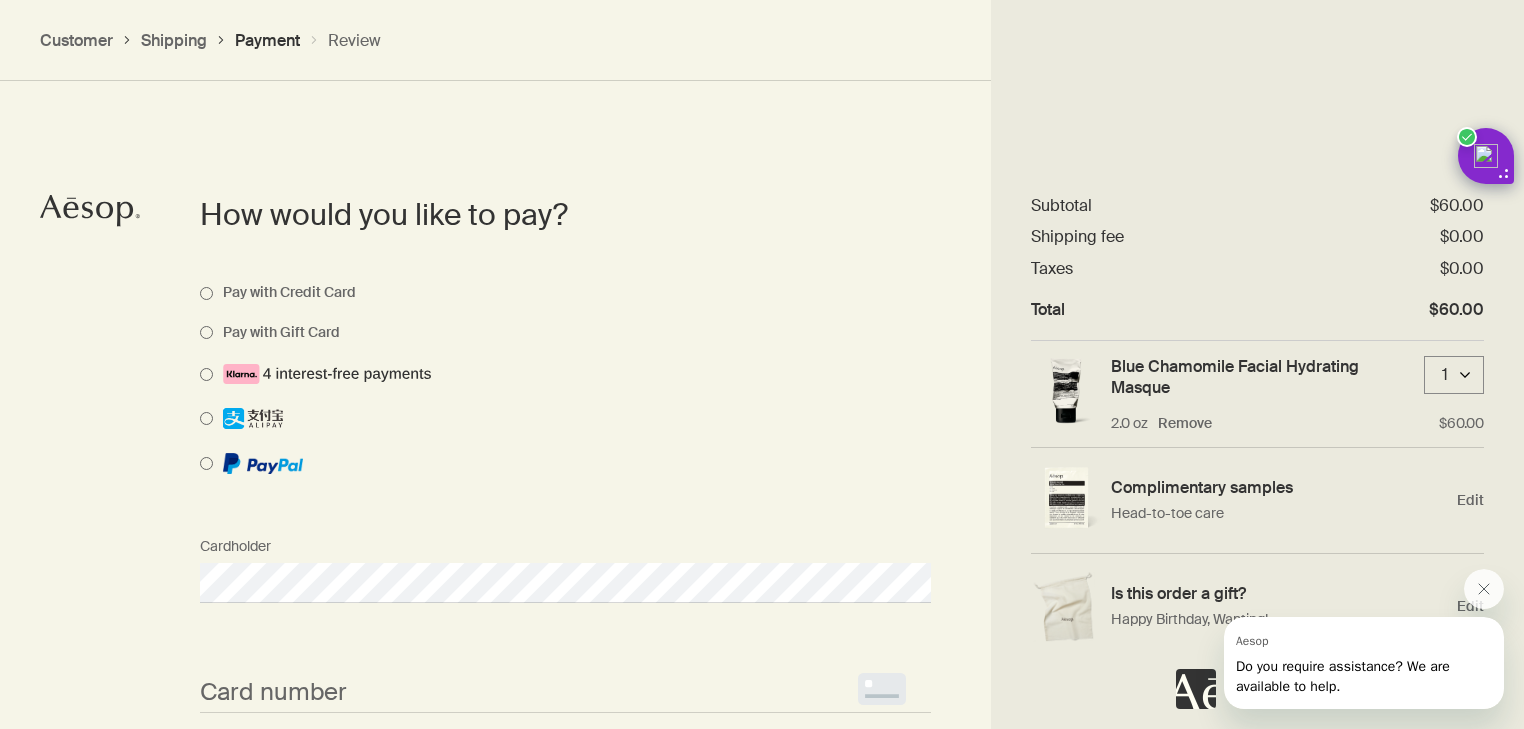 select on "US" 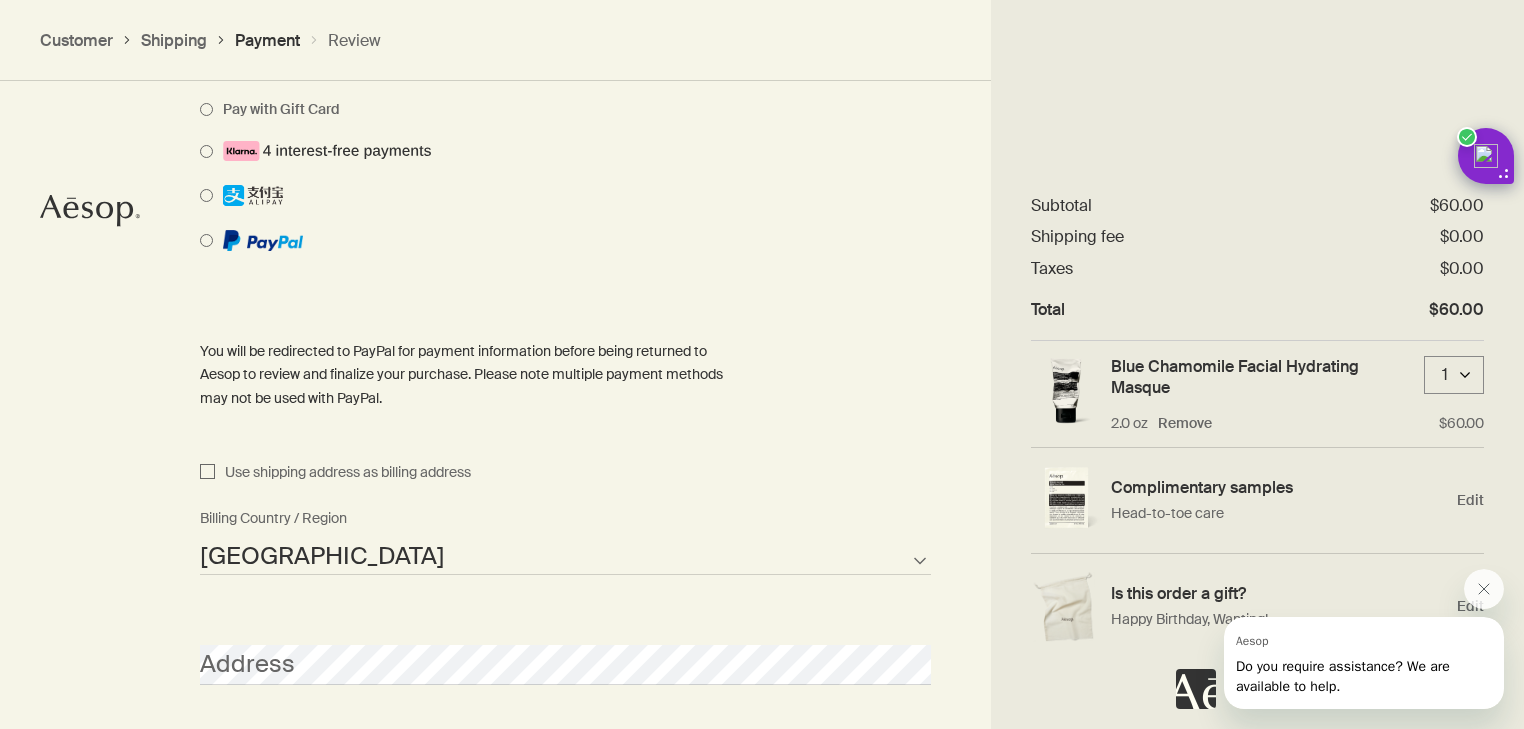 scroll, scrollTop: 1732, scrollLeft: 0, axis: vertical 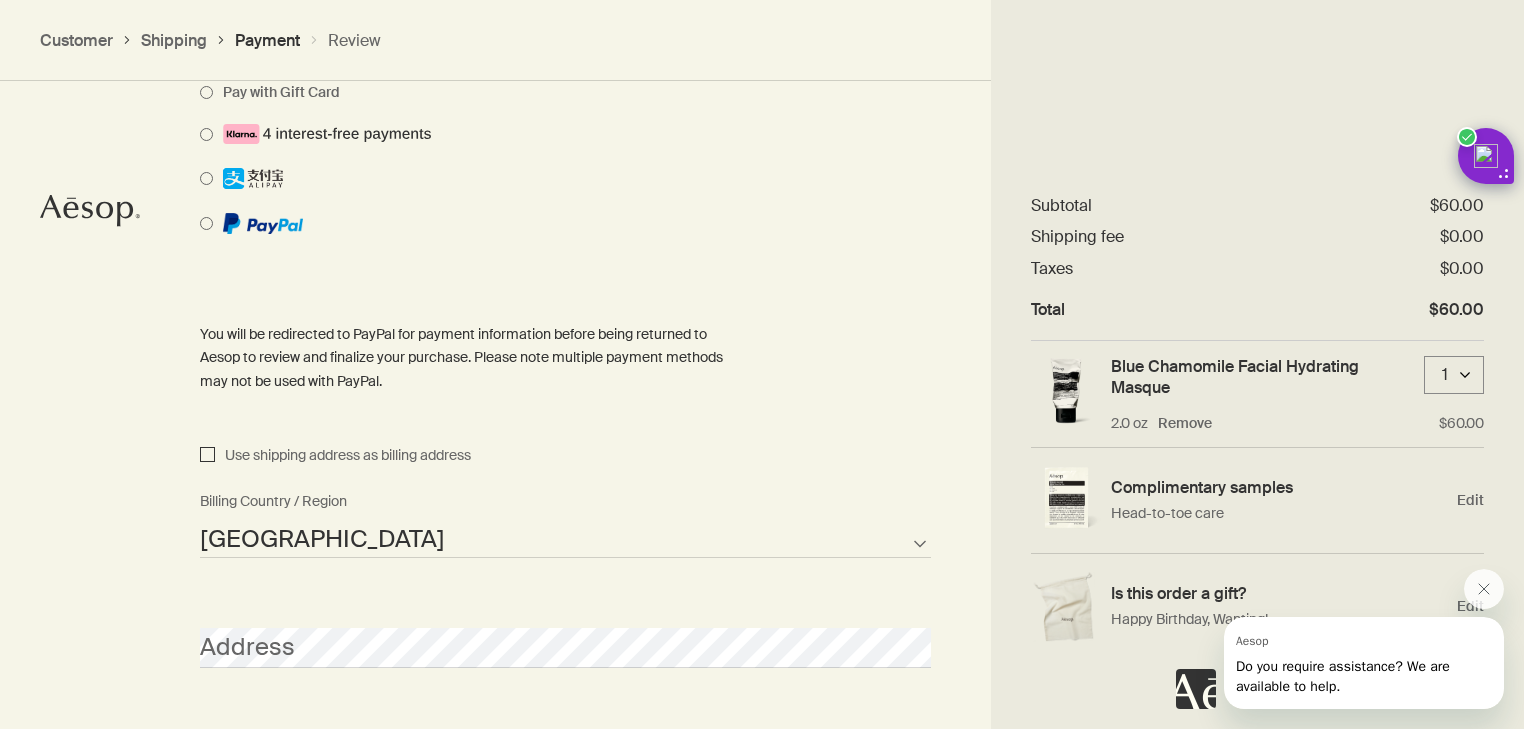 click on "Use shipping address as billing address" at bounding box center (207, 456) 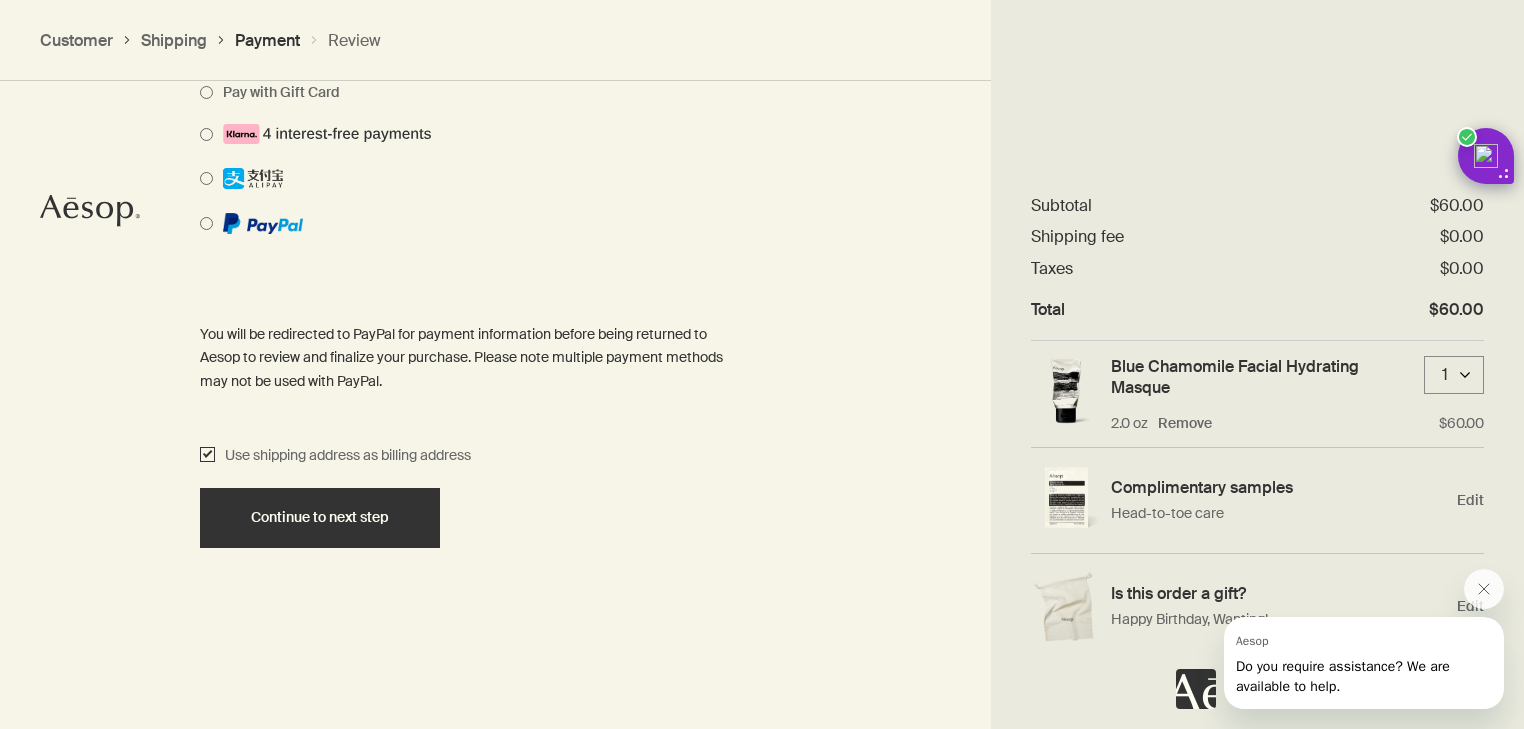click on "Use shipping address as billing address" at bounding box center (207, 456) 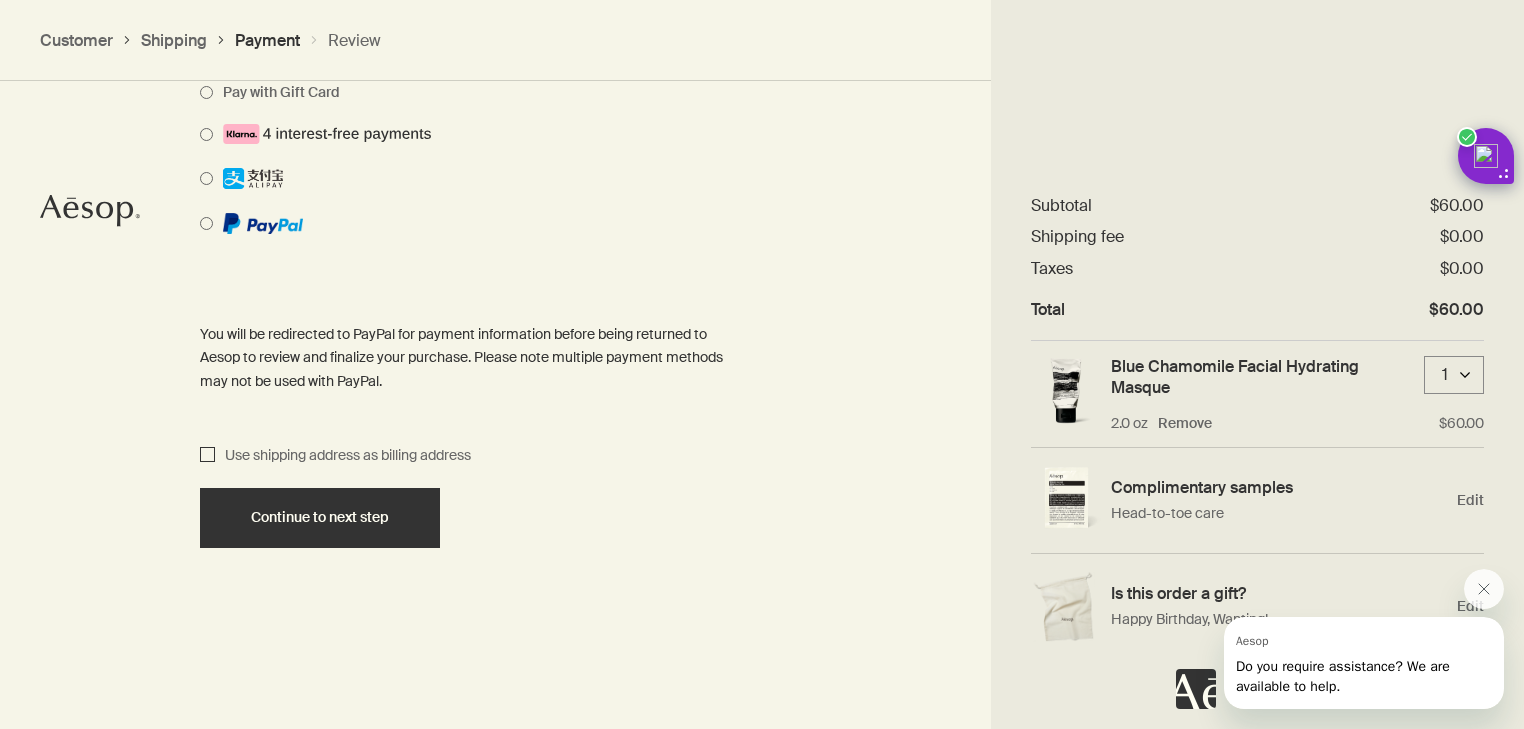 checkbox on "false" 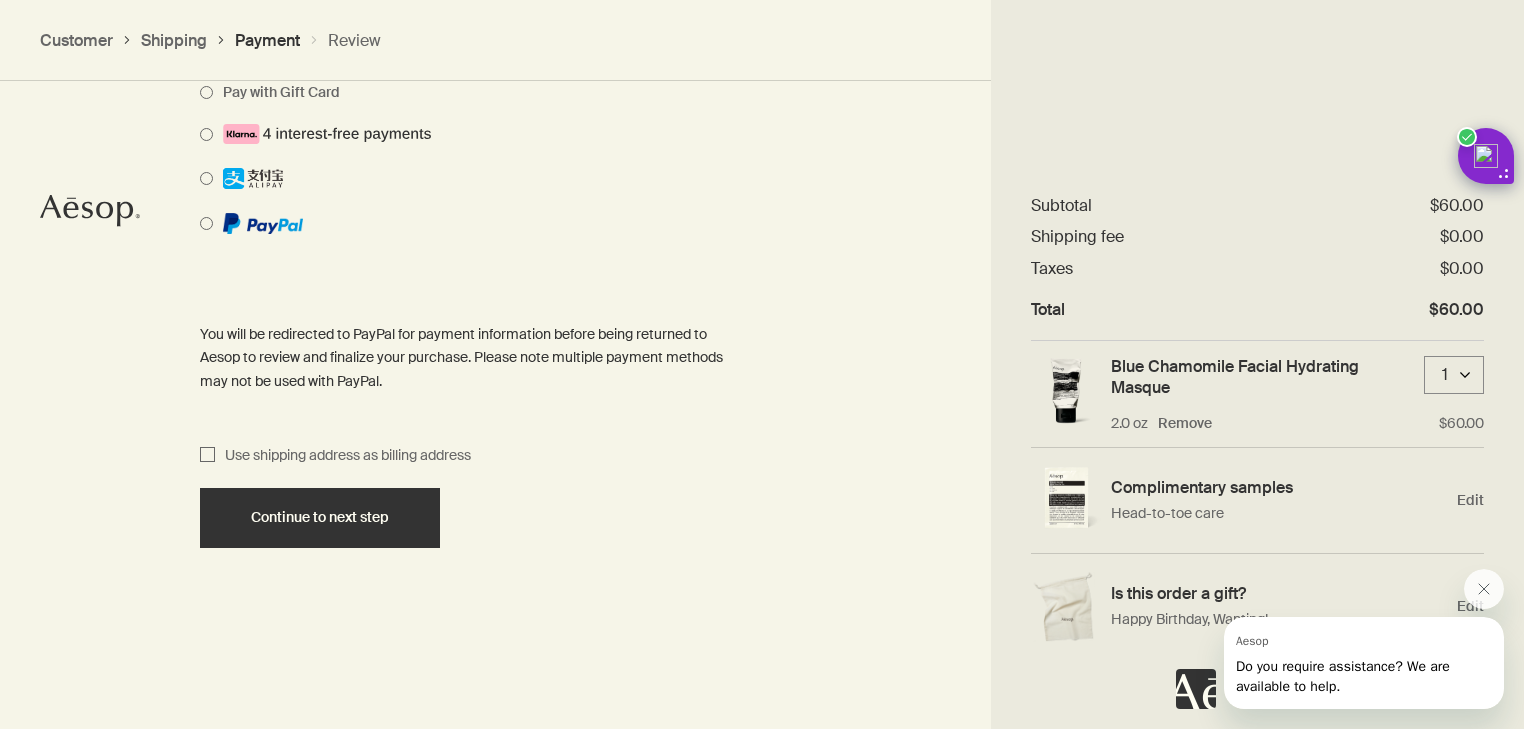 select on "US" 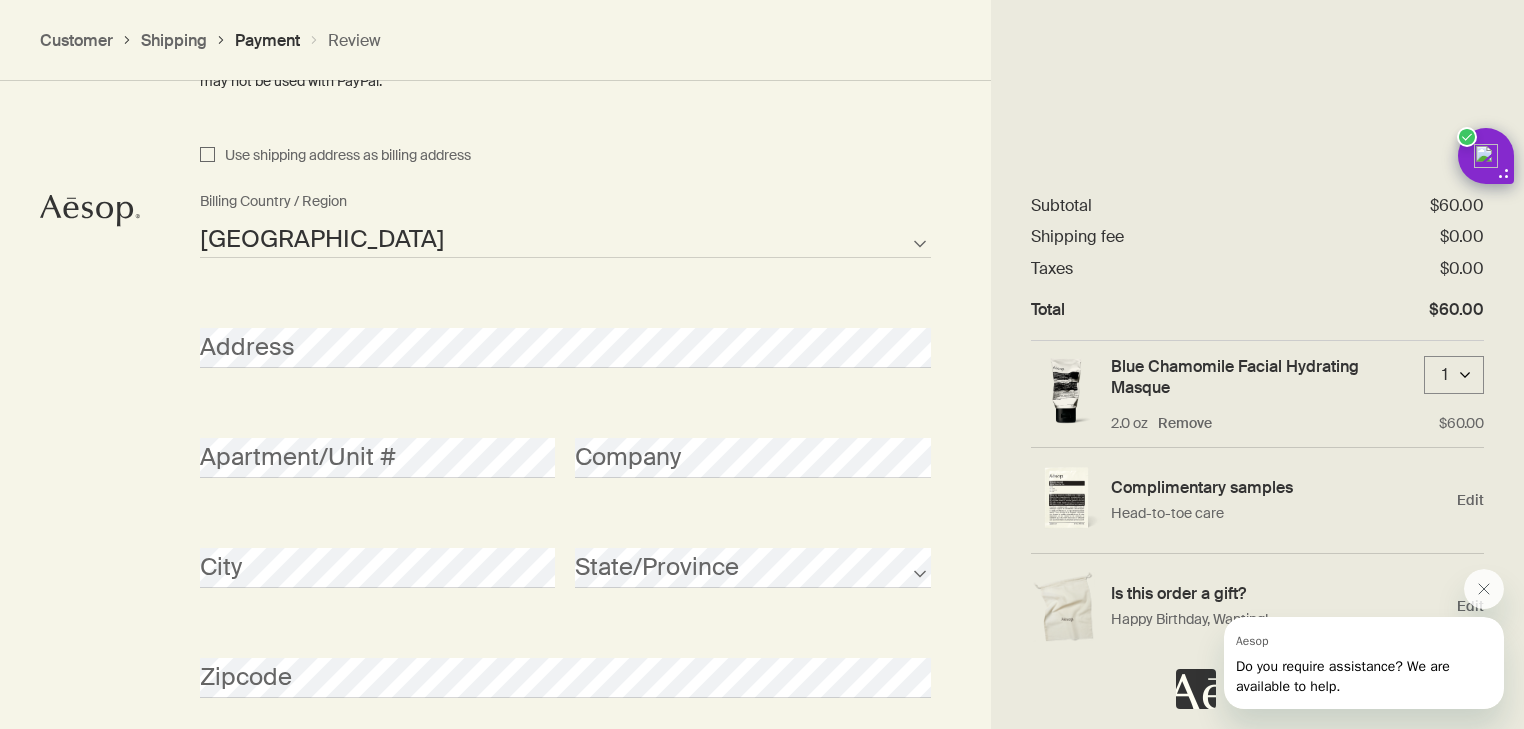 scroll, scrollTop: 2052, scrollLeft: 0, axis: vertical 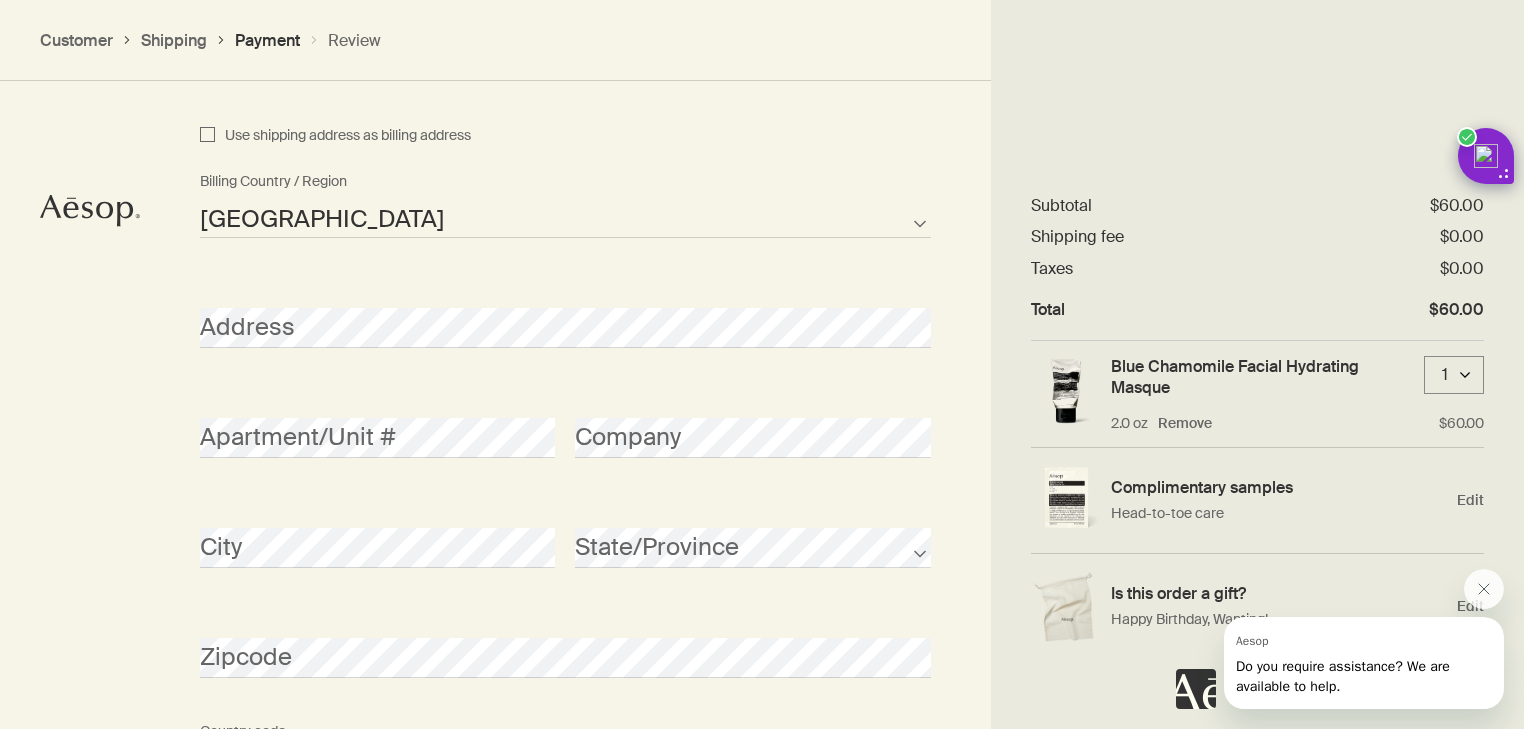 click on "Address" at bounding box center (565, 310) 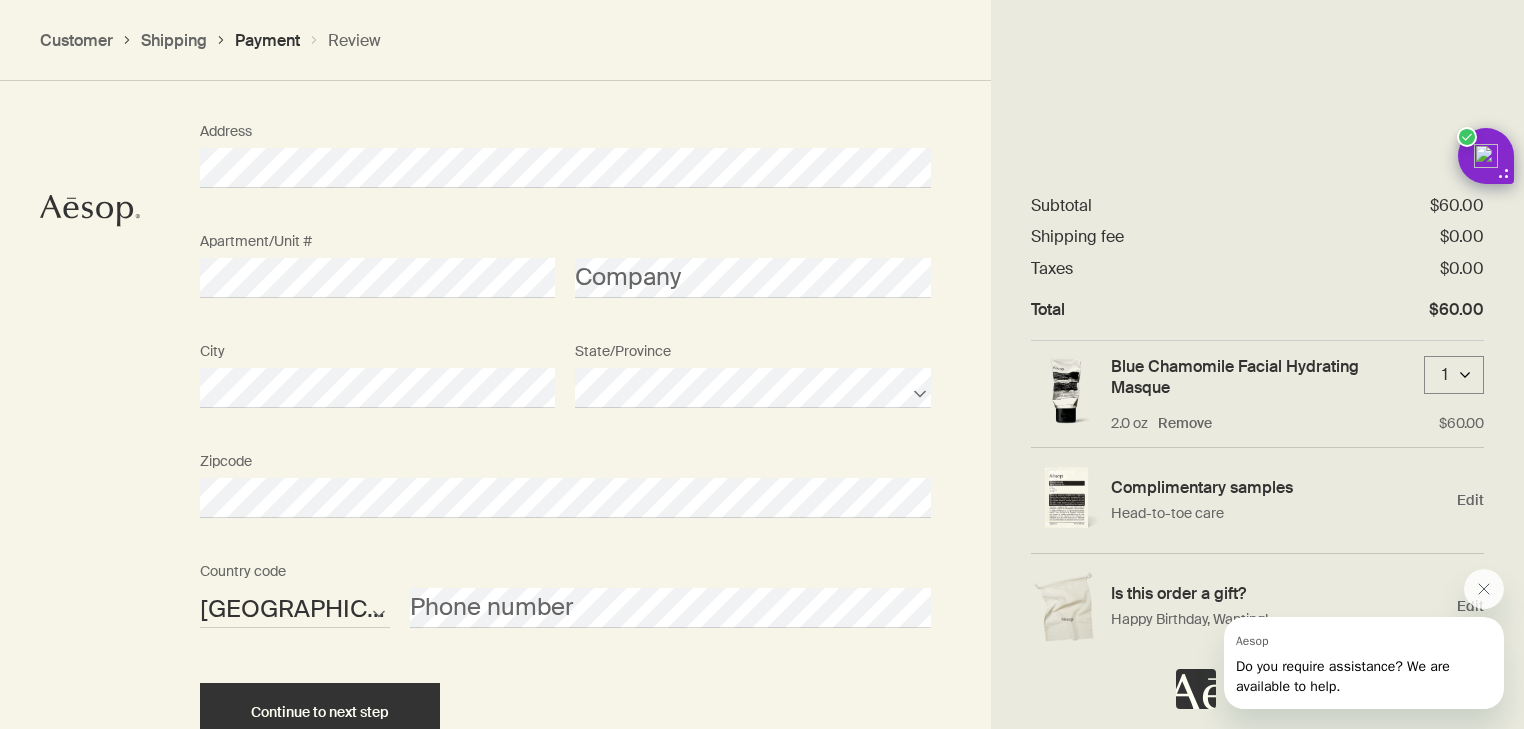 scroll, scrollTop: 2292, scrollLeft: 0, axis: vertical 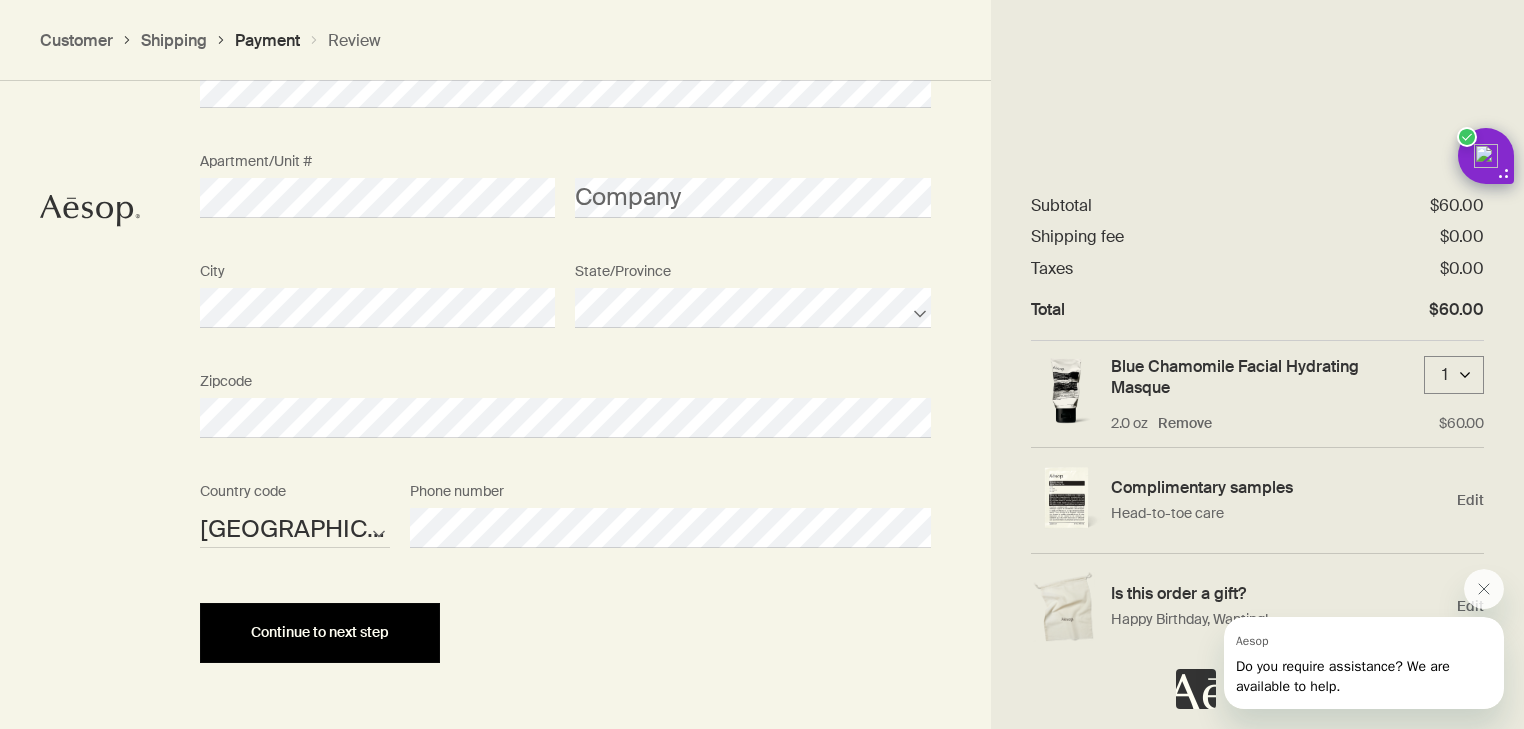 click on "Continue to next step" at bounding box center [320, 633] 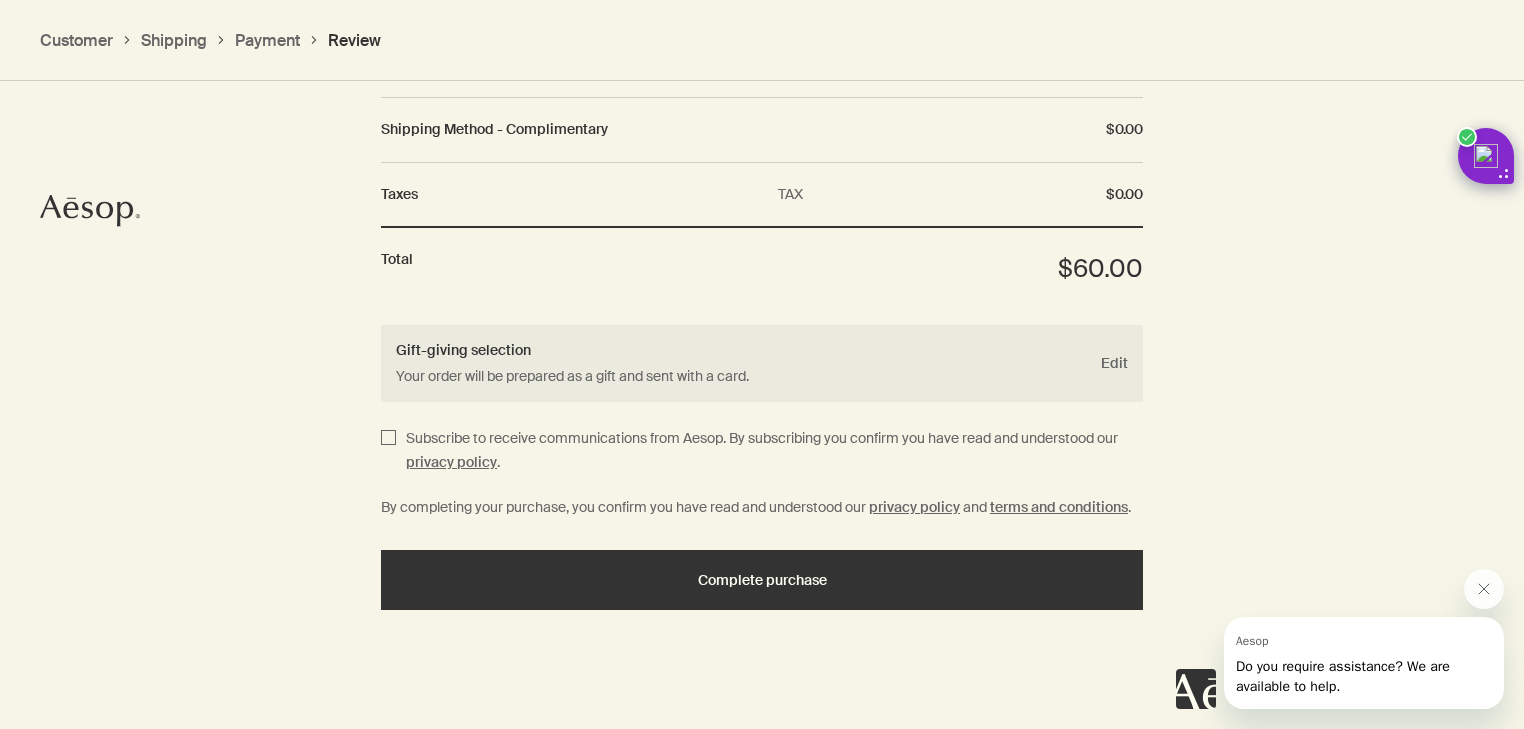 scroll, scrollTop: 2471, scrollLeft: 0, axis: vertical 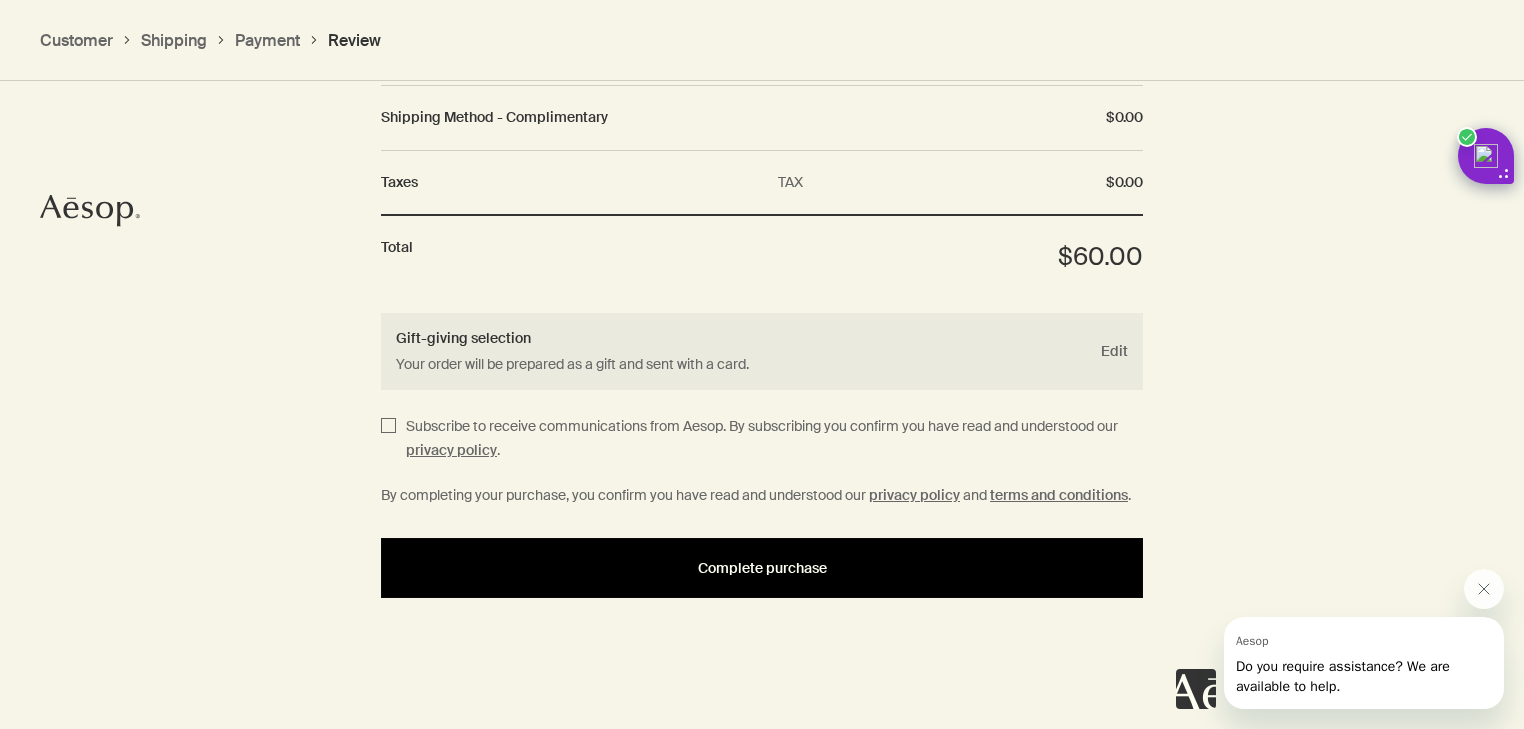 click on "Complete purchase" at bounding box center (762, 568) 